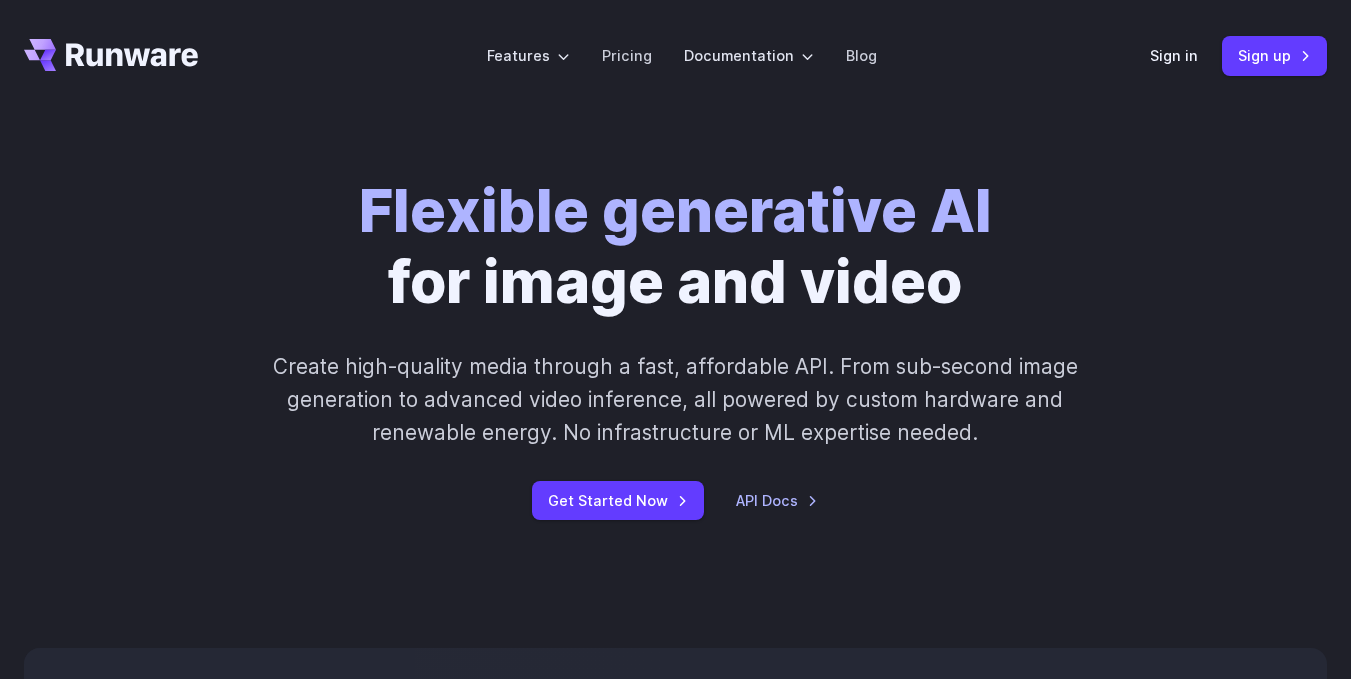 scroll, scrollTop: 0, scrollLeft: 0, axis: both 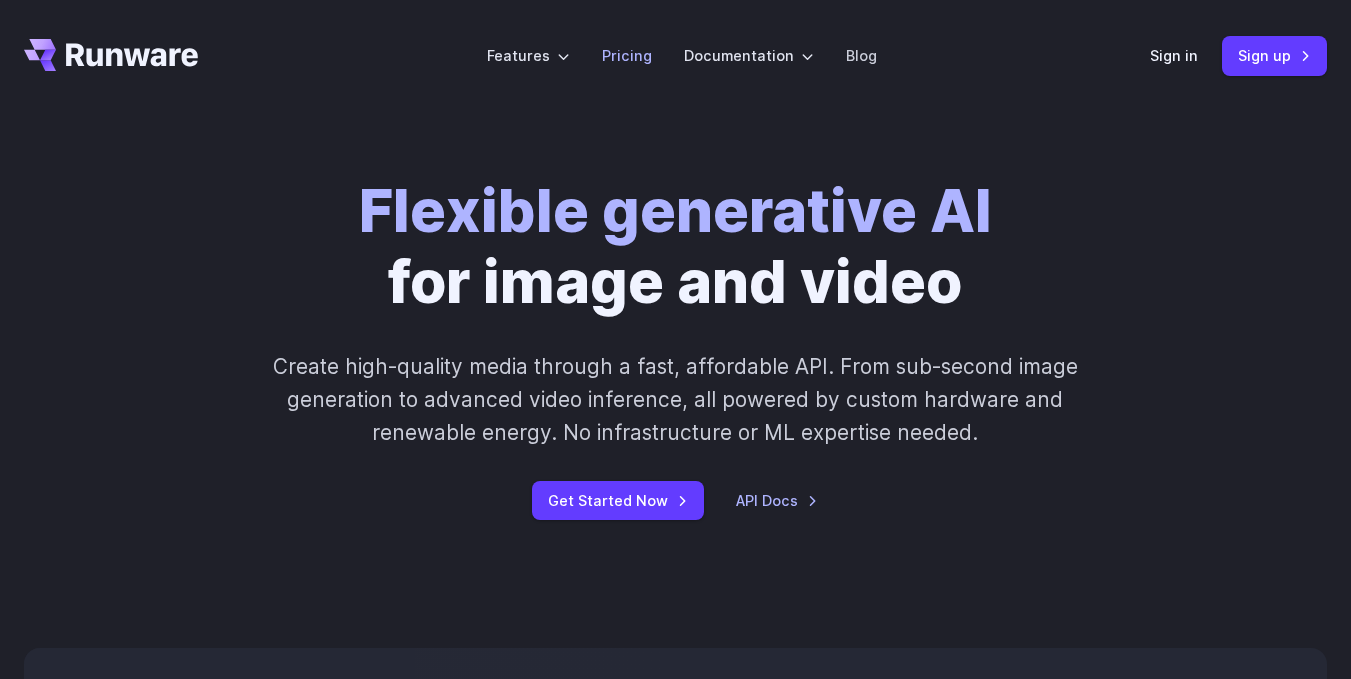 click on "Pricing" at bounding box center [627, 55] 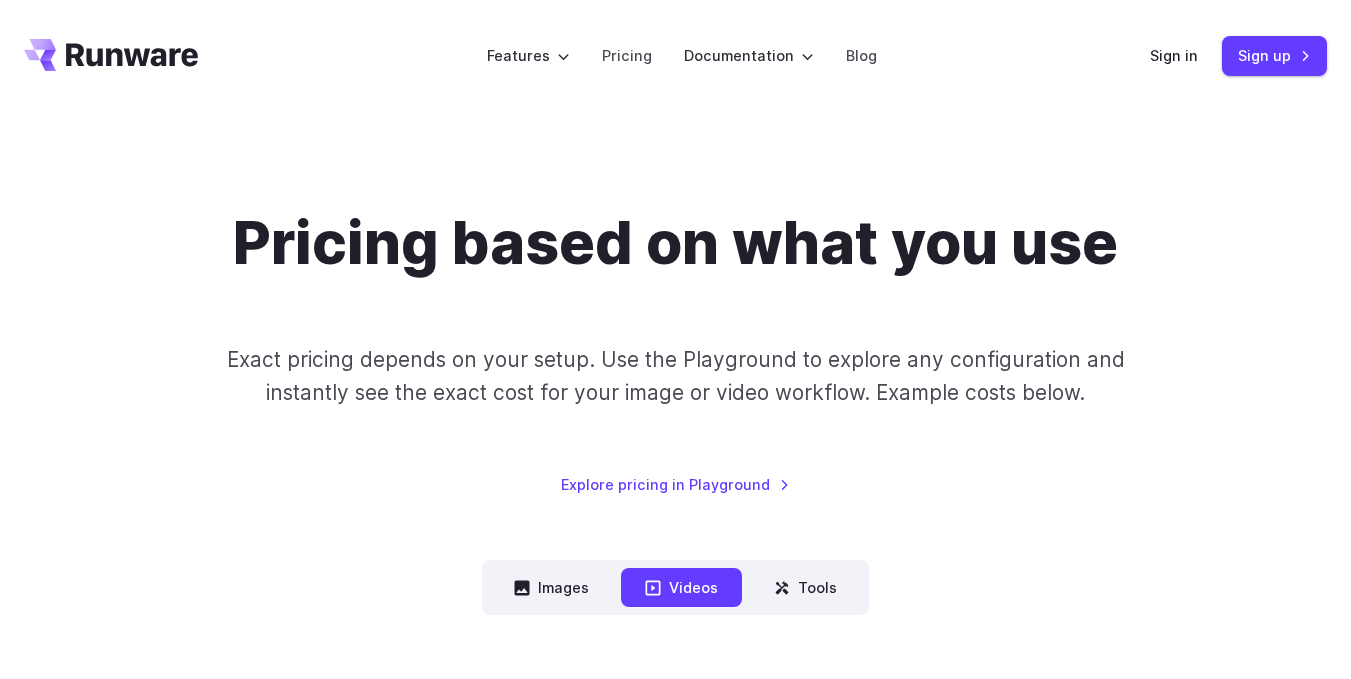 scroll, scrollTop: 0, scrollLeft: 0, axis: both 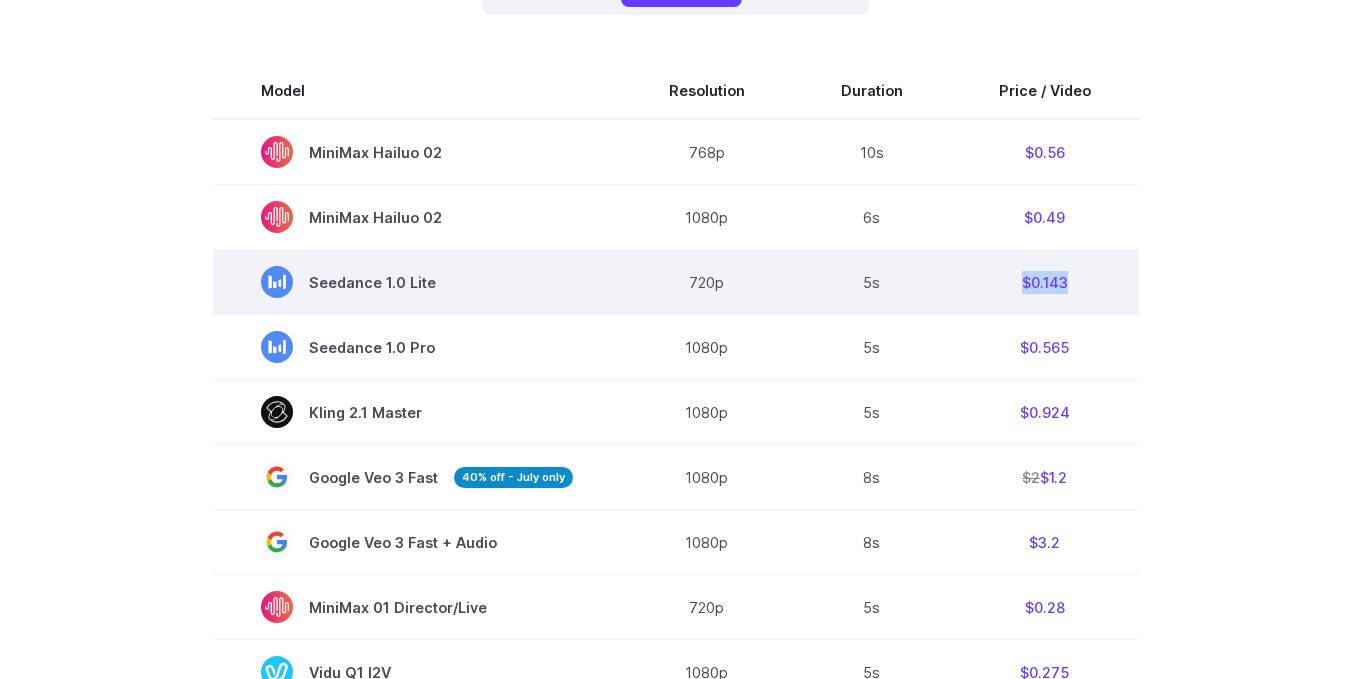 drag, startPoint x: 1062, startPoint y: 278, endPoint x: 1101, endPoint y: 283, distance: 39.319206 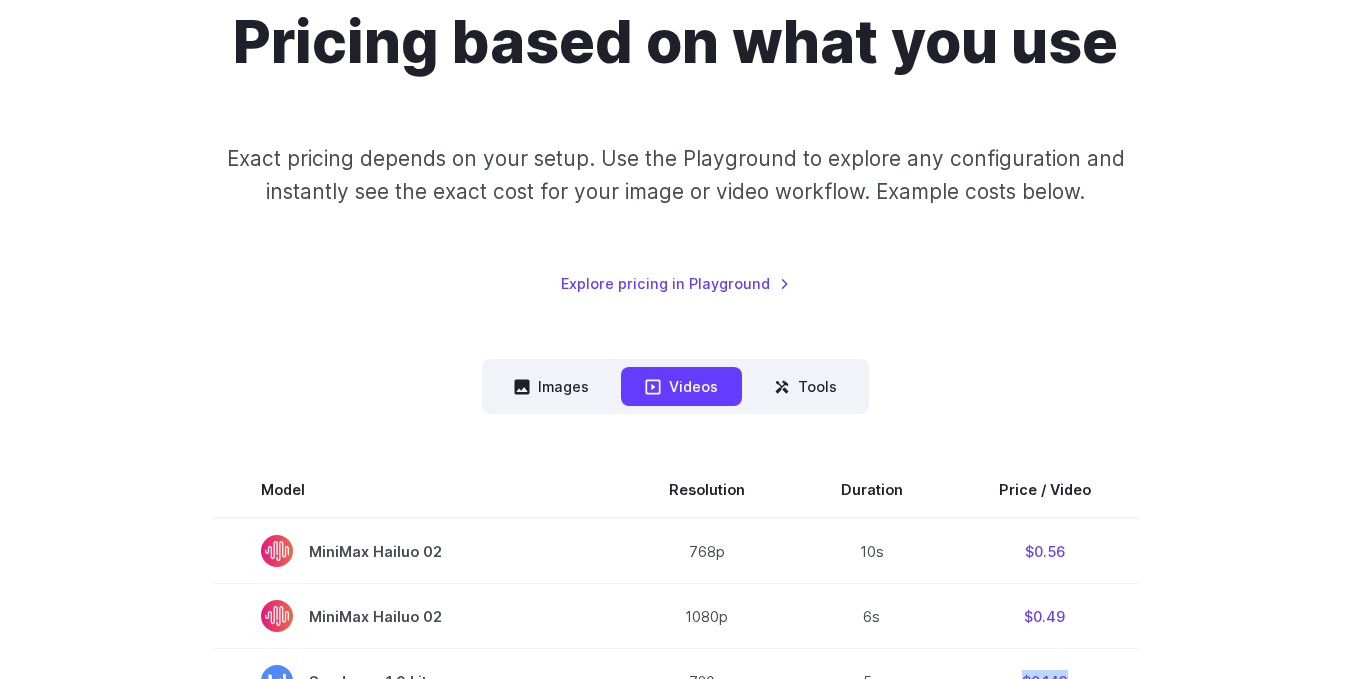 scroll, scrollTop: 200, scrollLeft: 0, axis: vertical 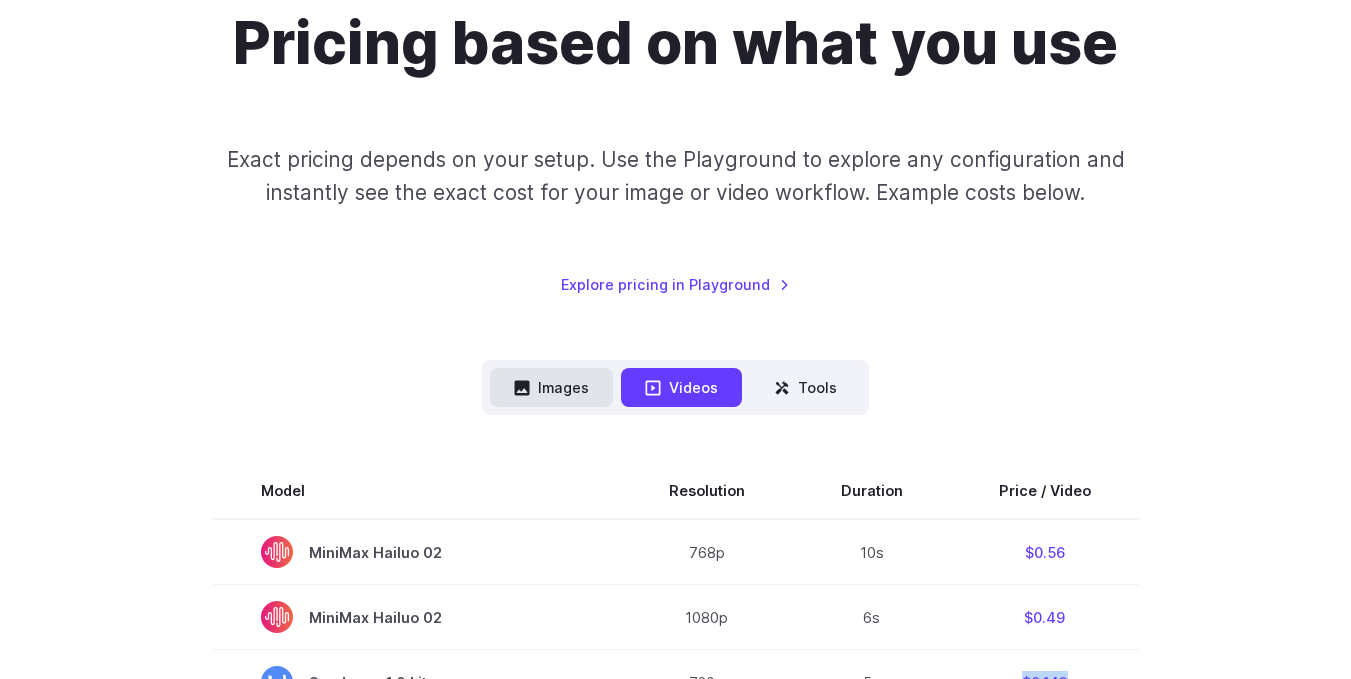 click on "Images" at bounding box center (551, 387) 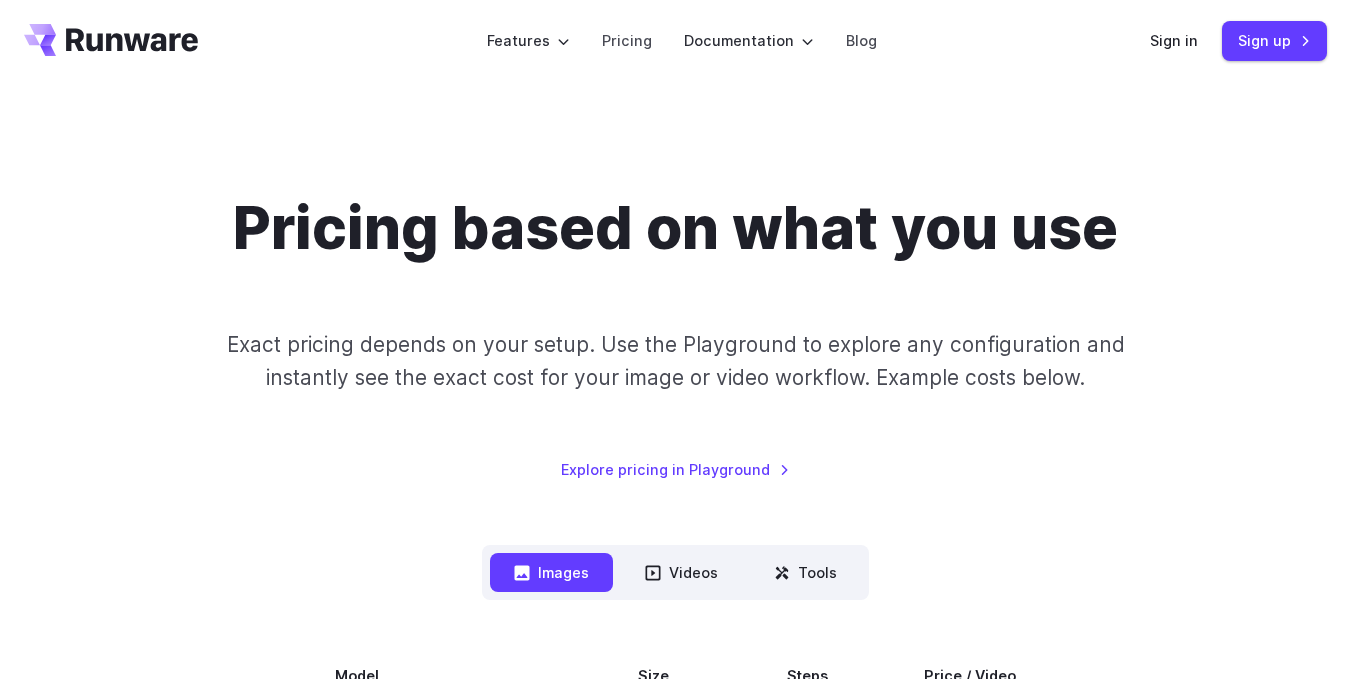 scroll, scrollTop: 200, scrollLeft: 0, axis: vertical 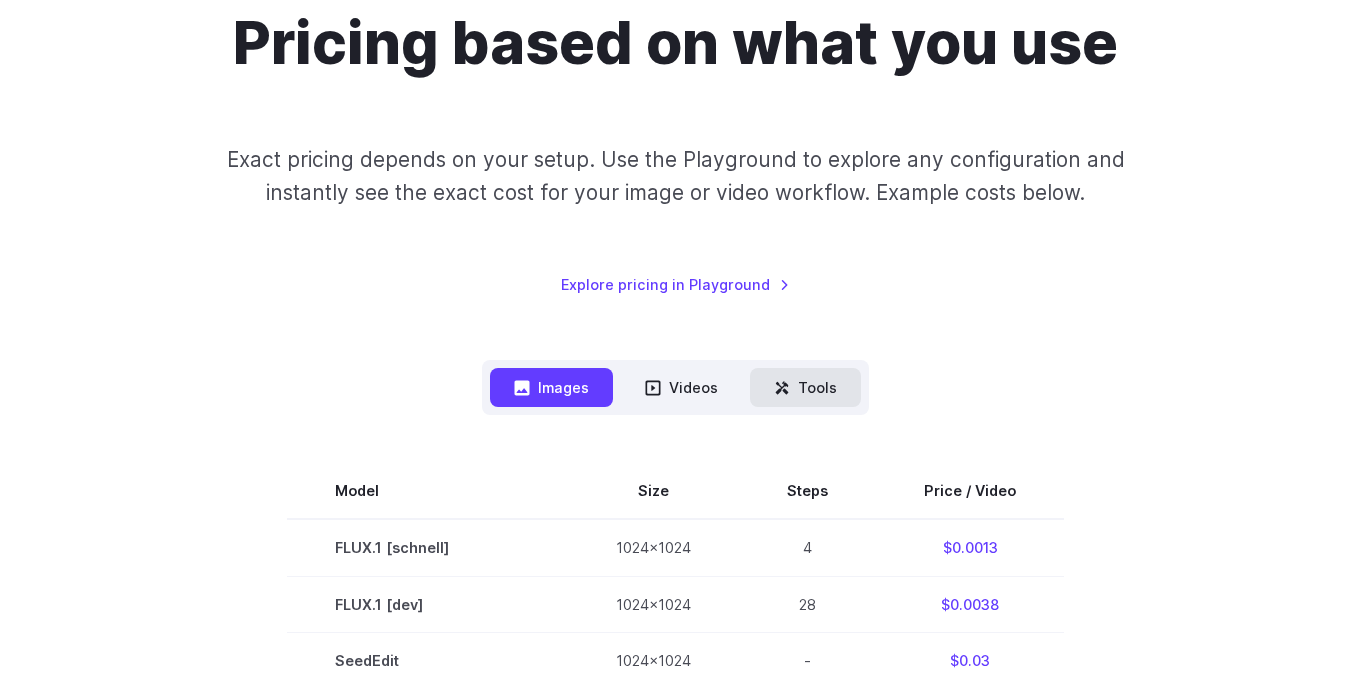 click 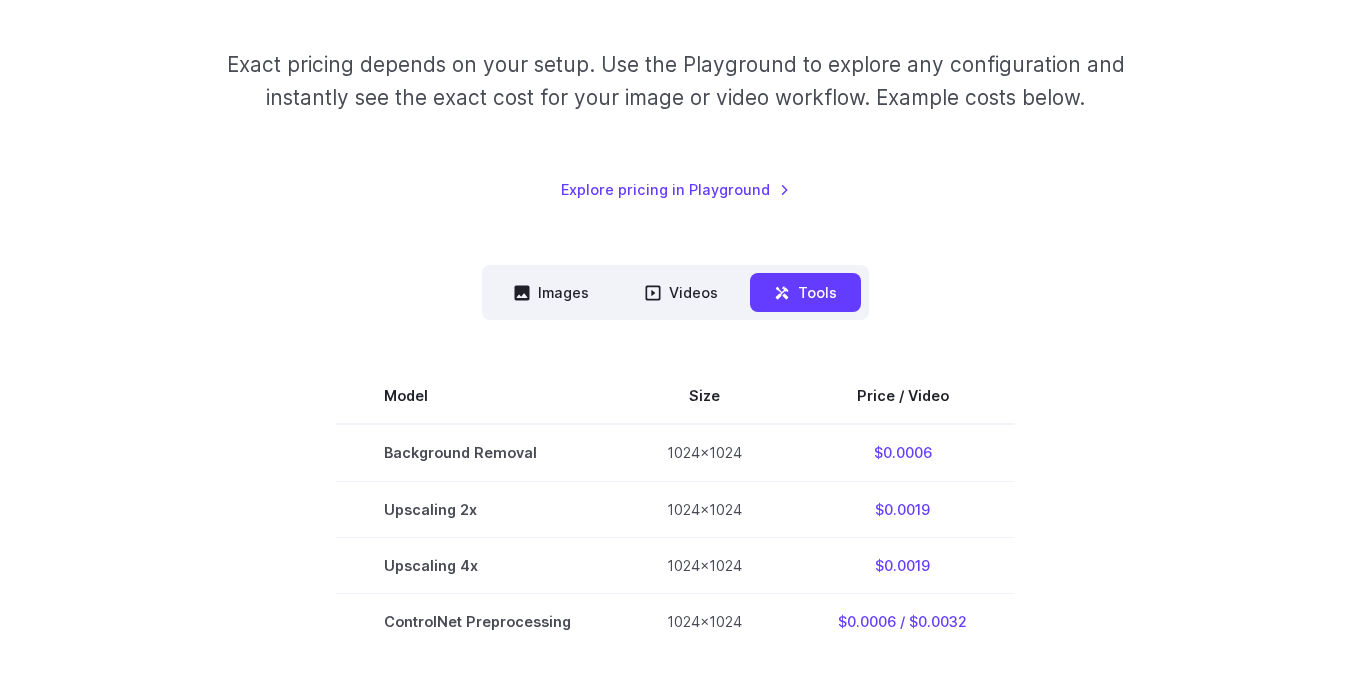 scroll, scrollTop: 0, scrollLeft: 0, axis: both 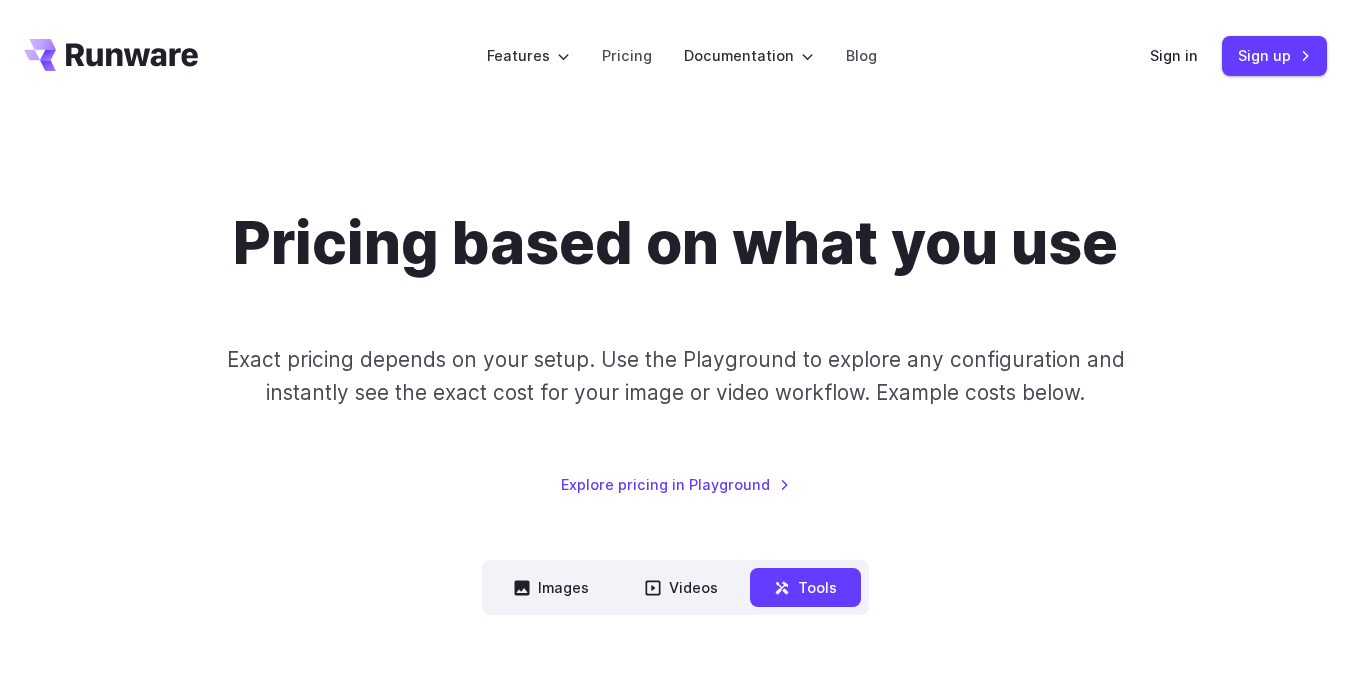 click 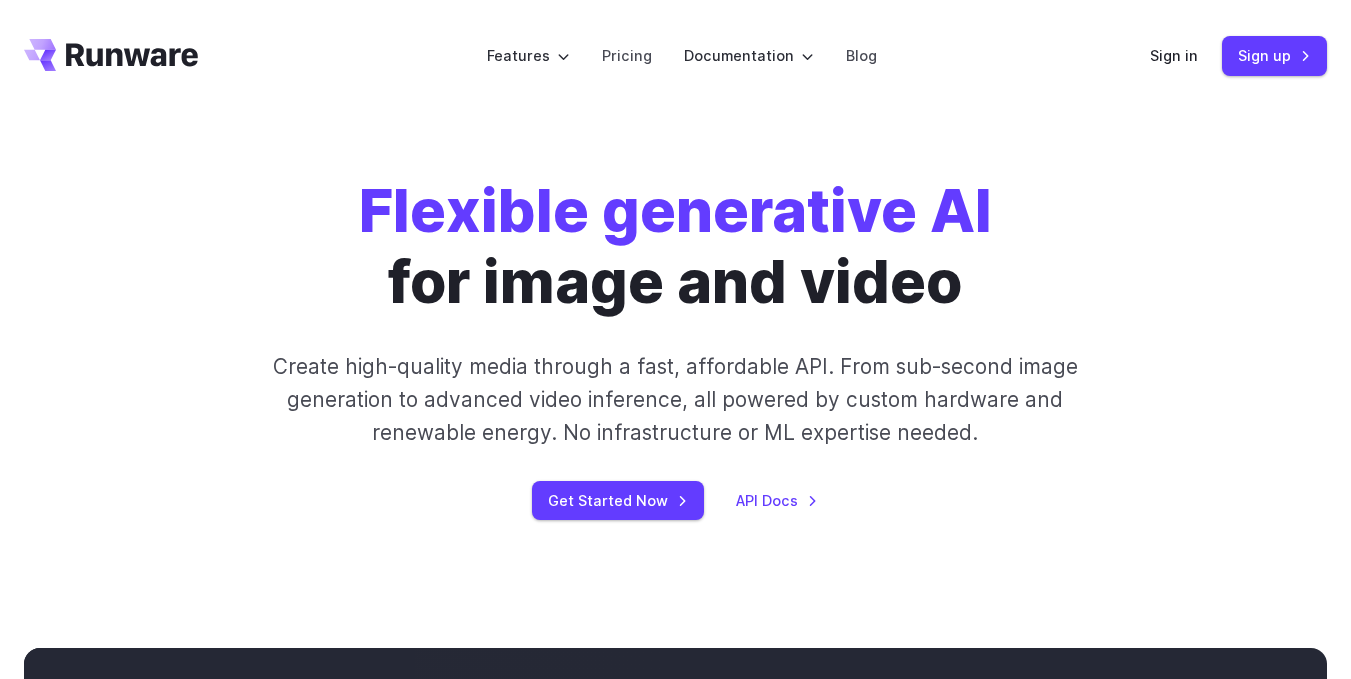 scroll, scrollTop: 0, scrollLeft: 0, axis: both 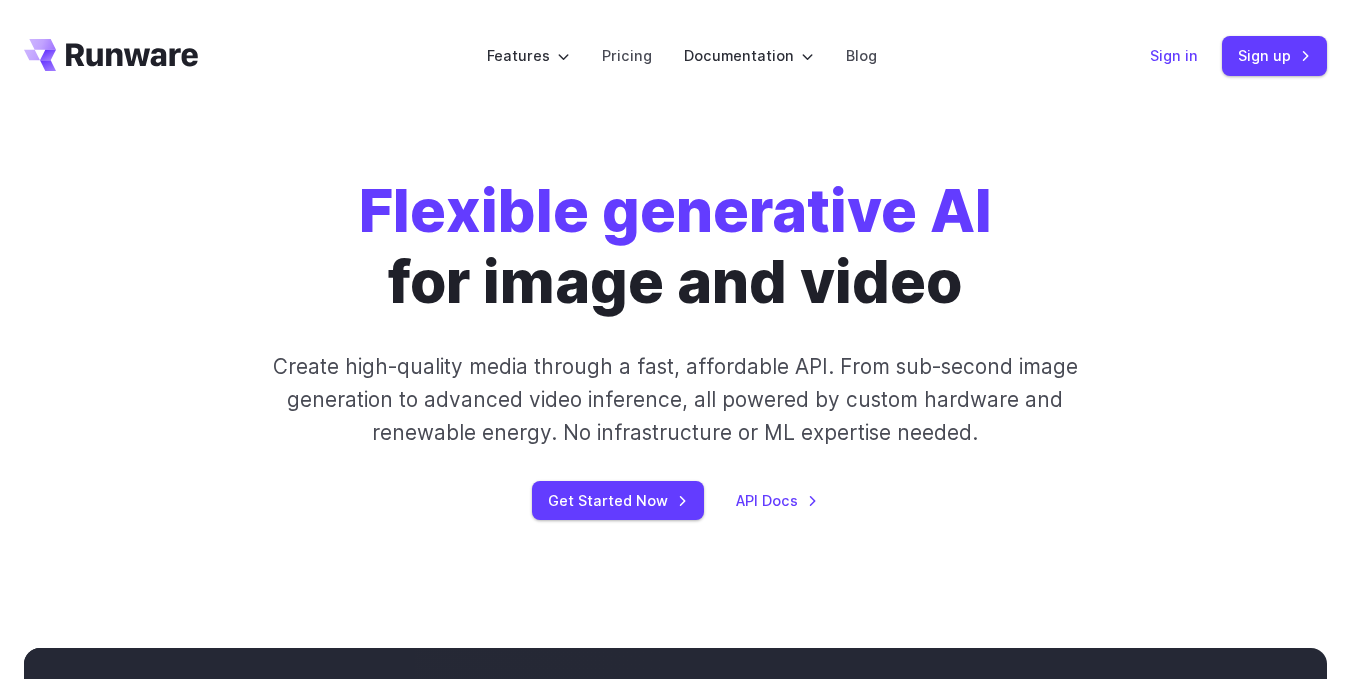 click on "Sign in" at bounding box center [1174, 55] 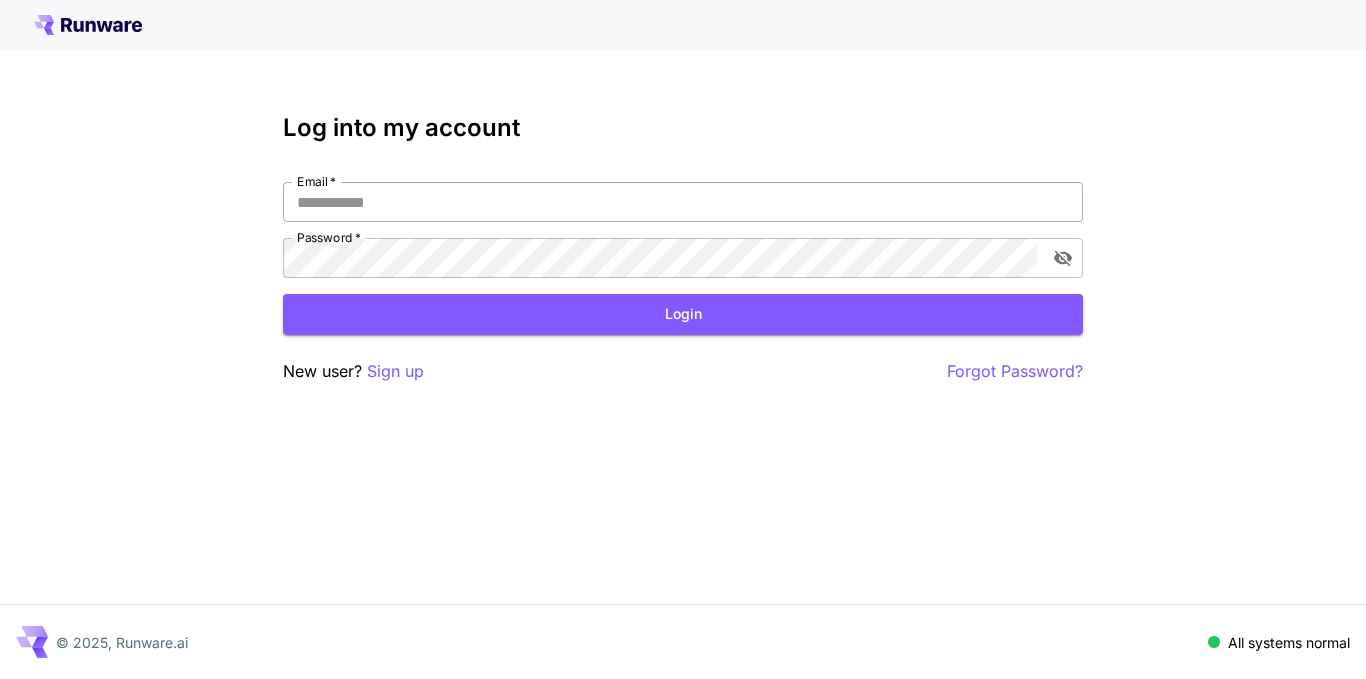 scroll, scrollTop: 0, scrollLeft: 0, axis: both 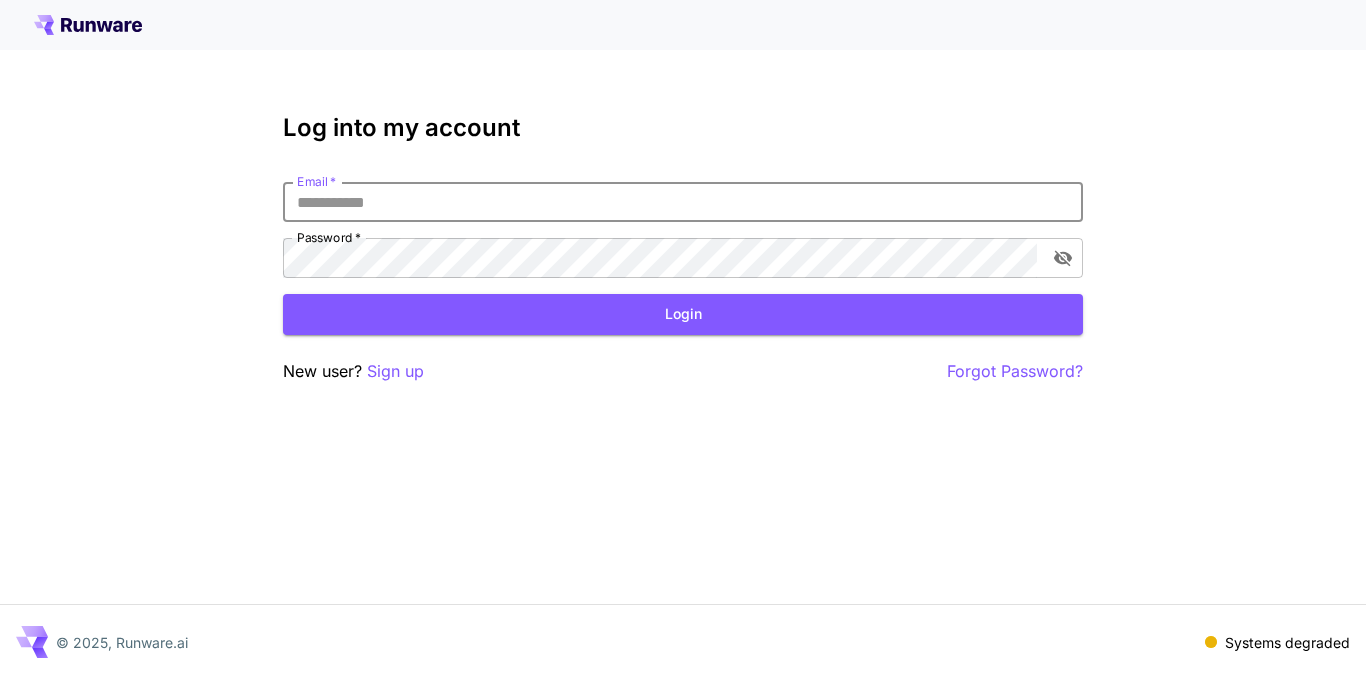 click on "Email   *" at bounding box center [683, 202] 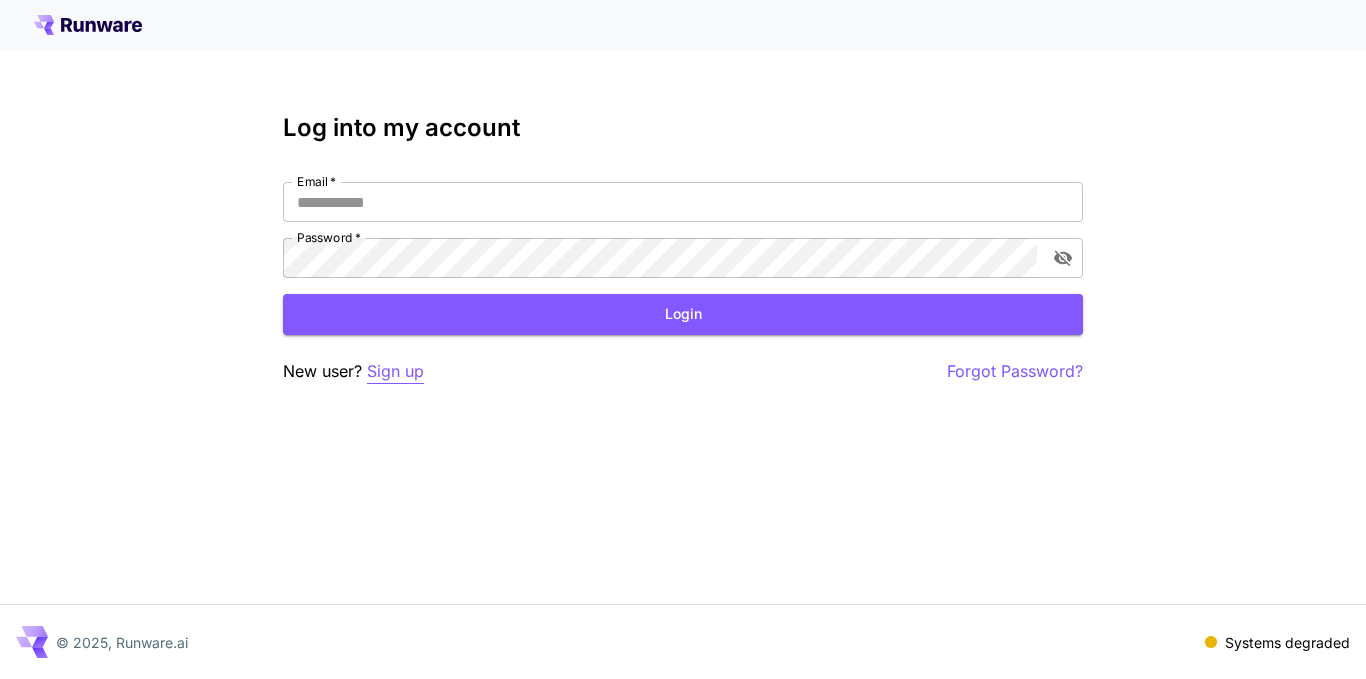 click on "Sign up" at bounding box center (395, 371) 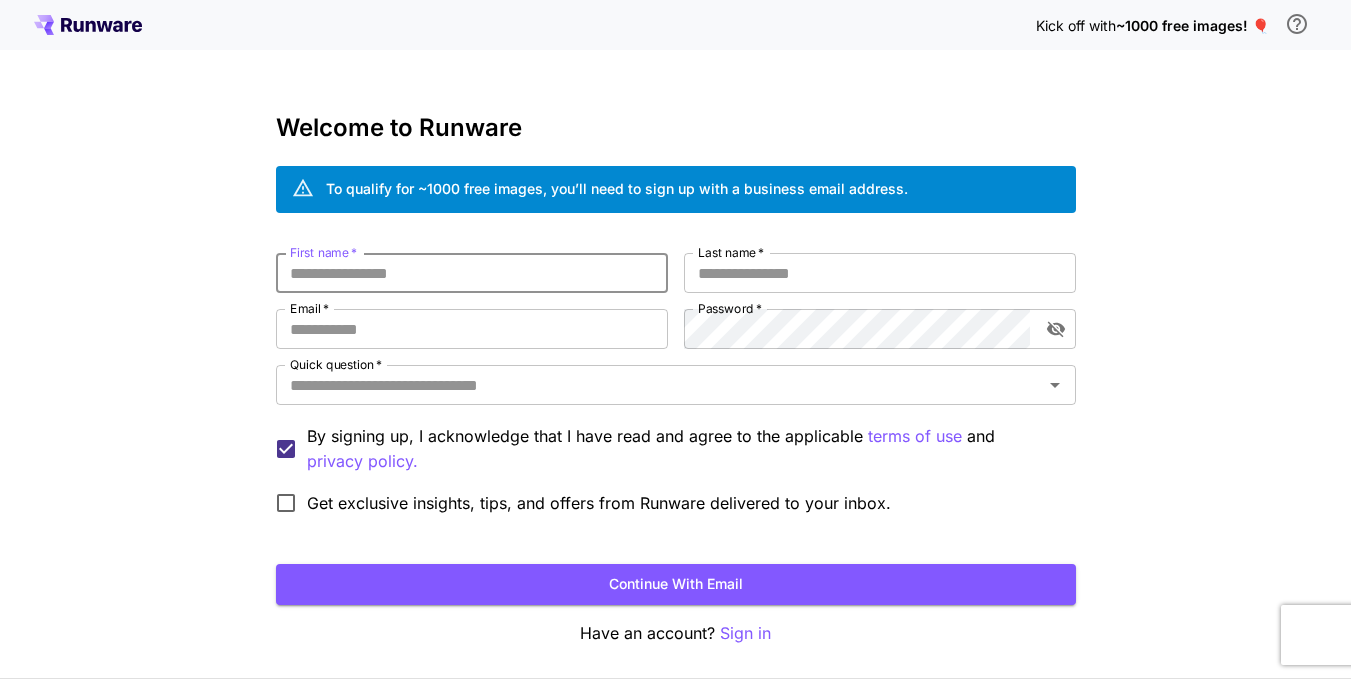 click on "First name   *" at bounding box center (472, 273) 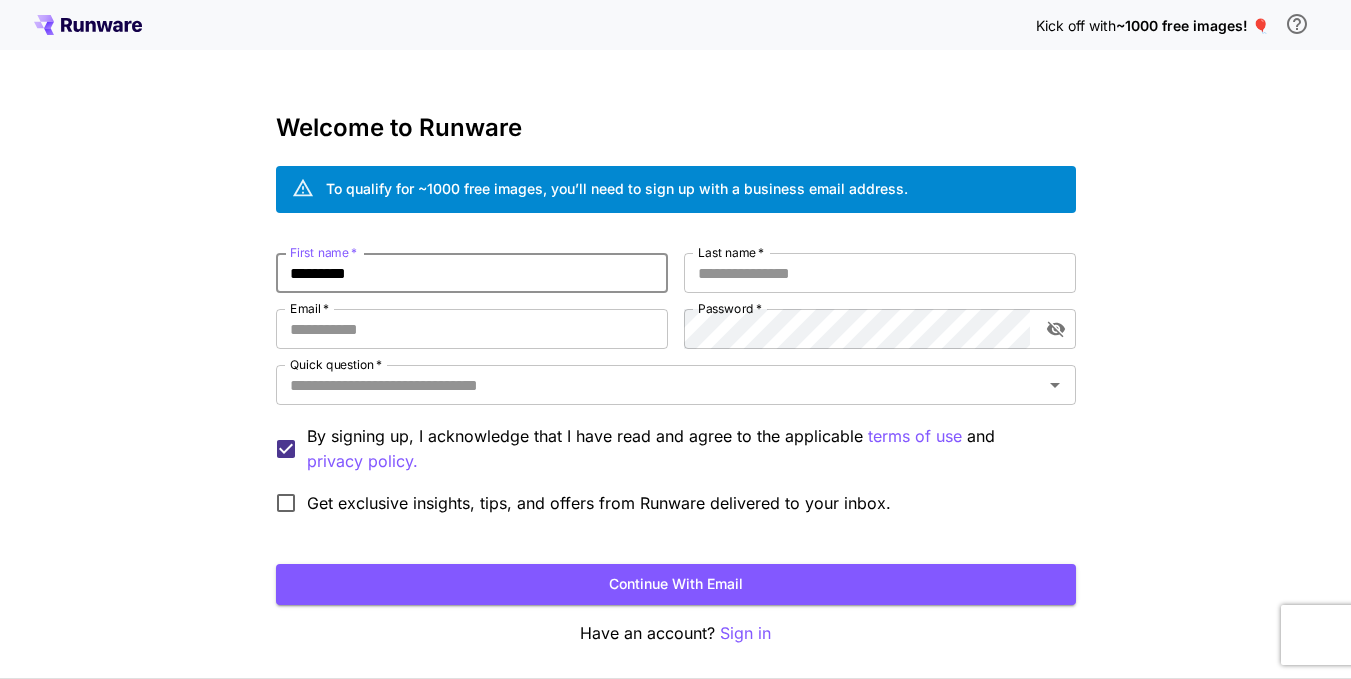 type on "*********" 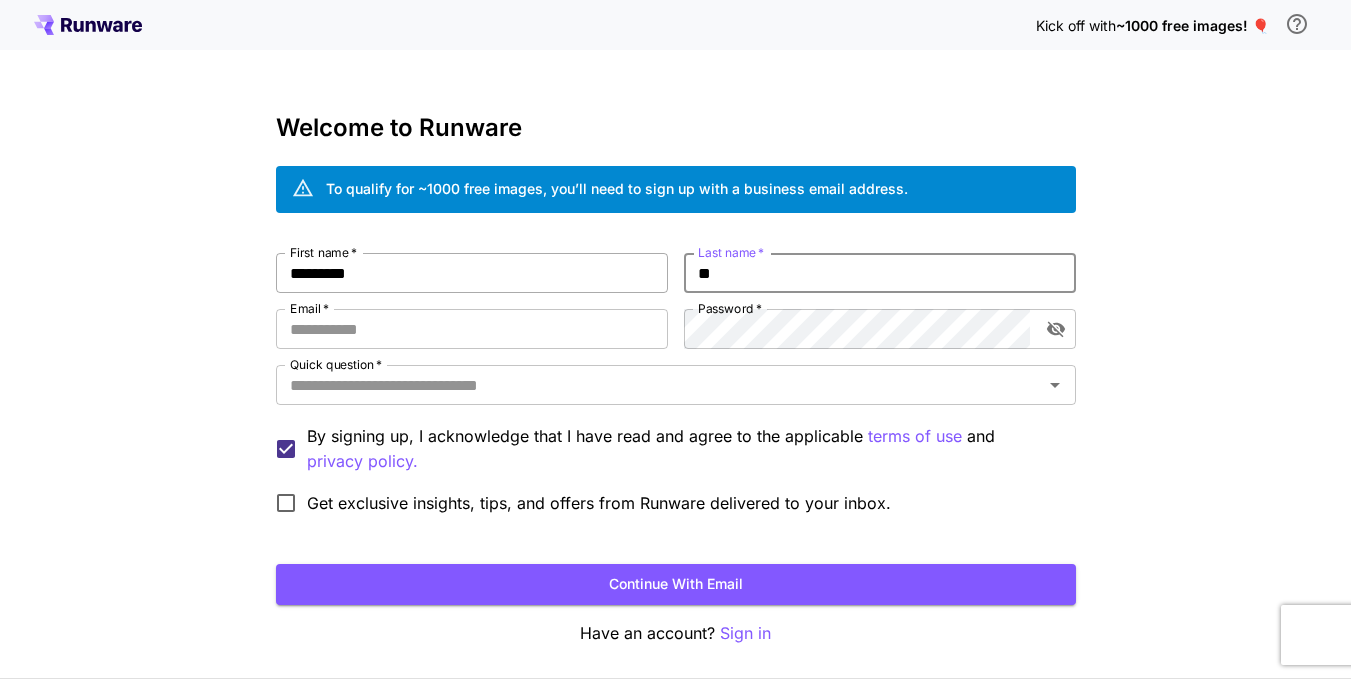type on "*" 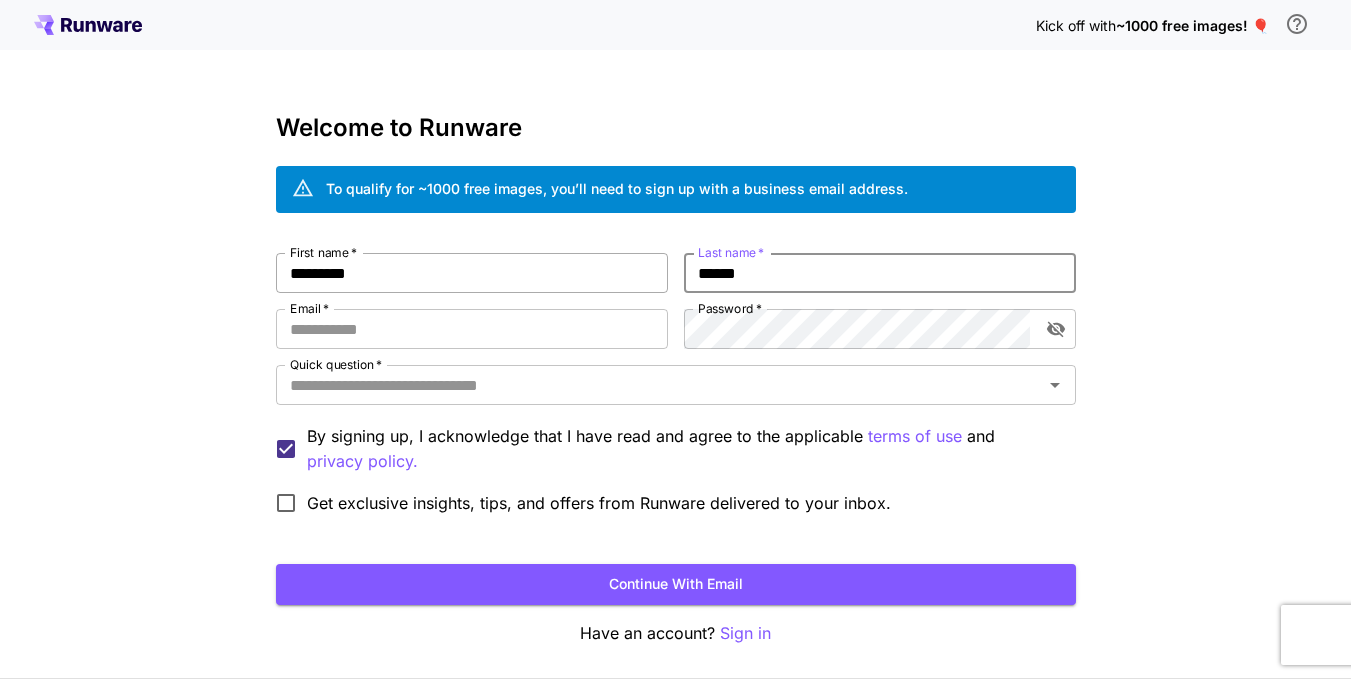 type on "******" 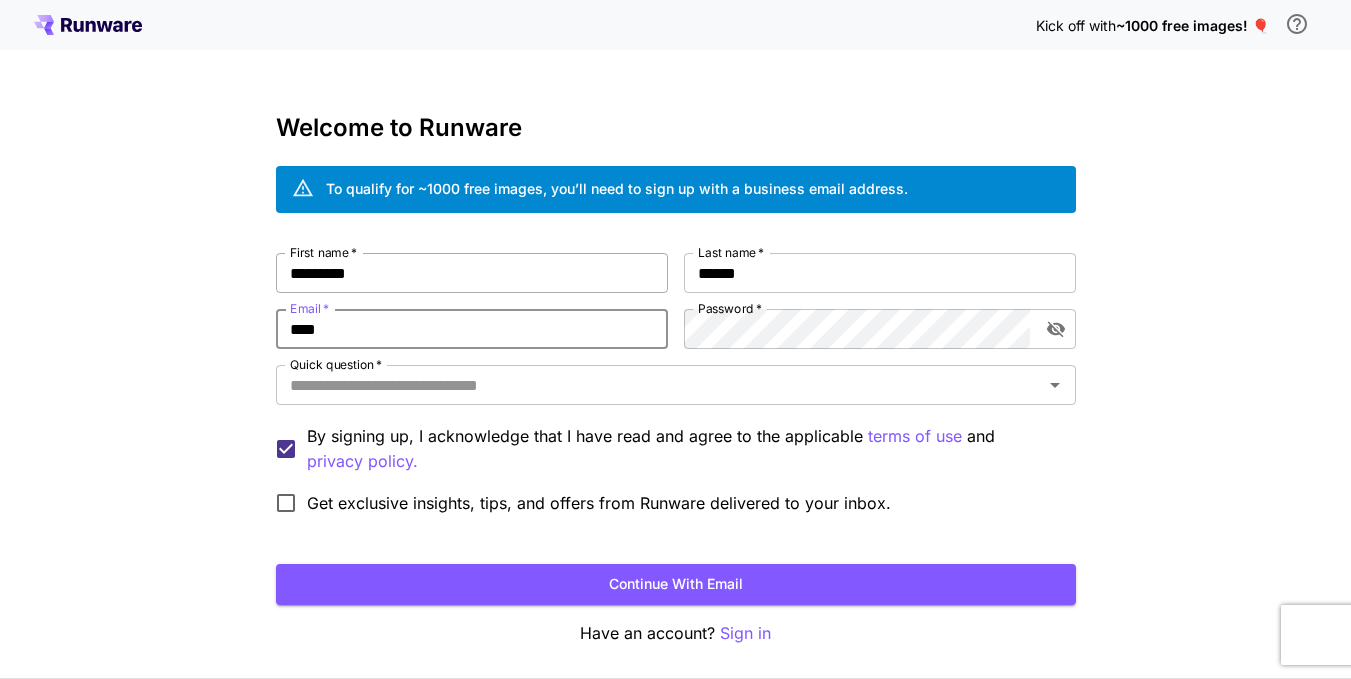 type on "**********" 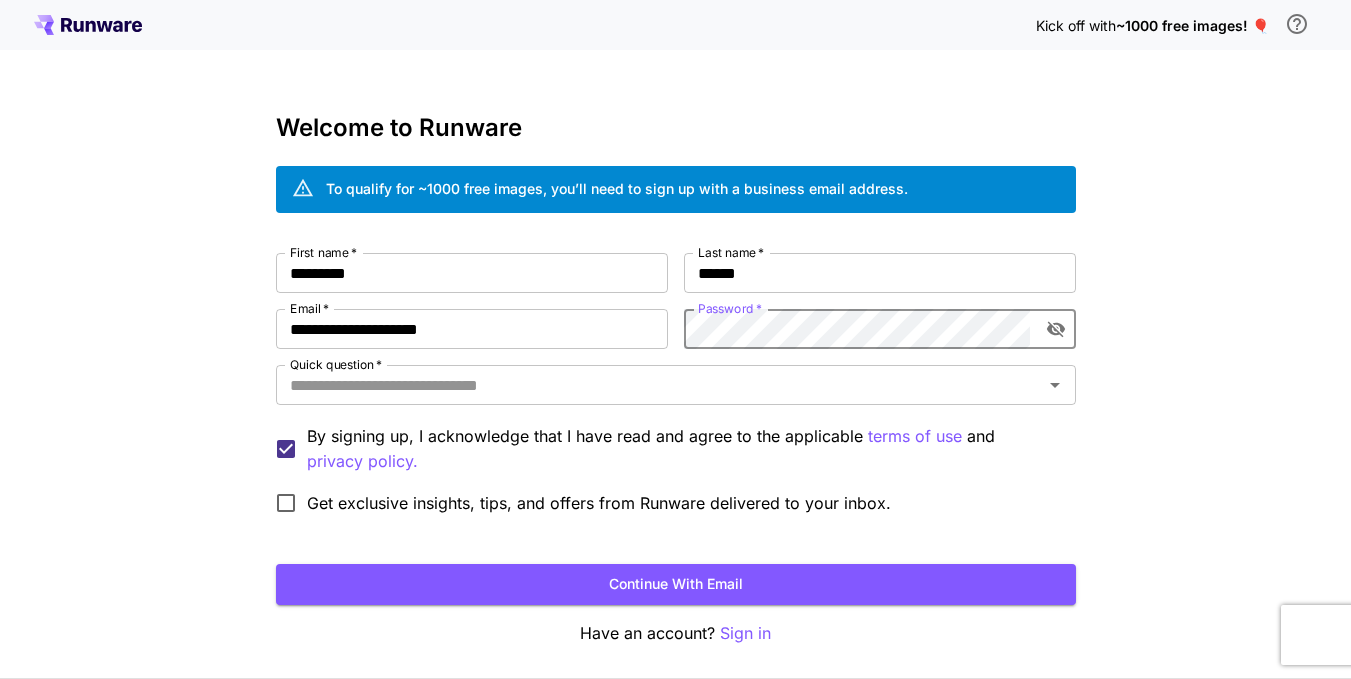 click 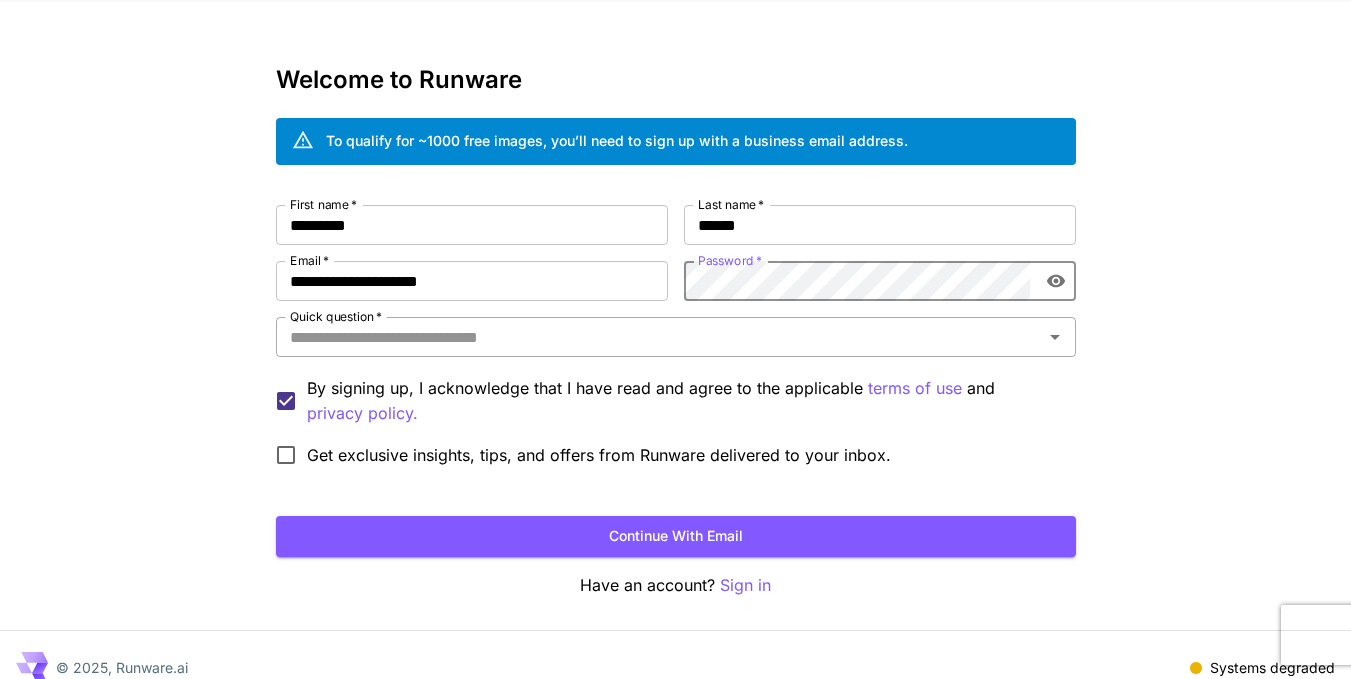 scroll, scrollTop: 74, scrollLeft: 0, axis: vertical 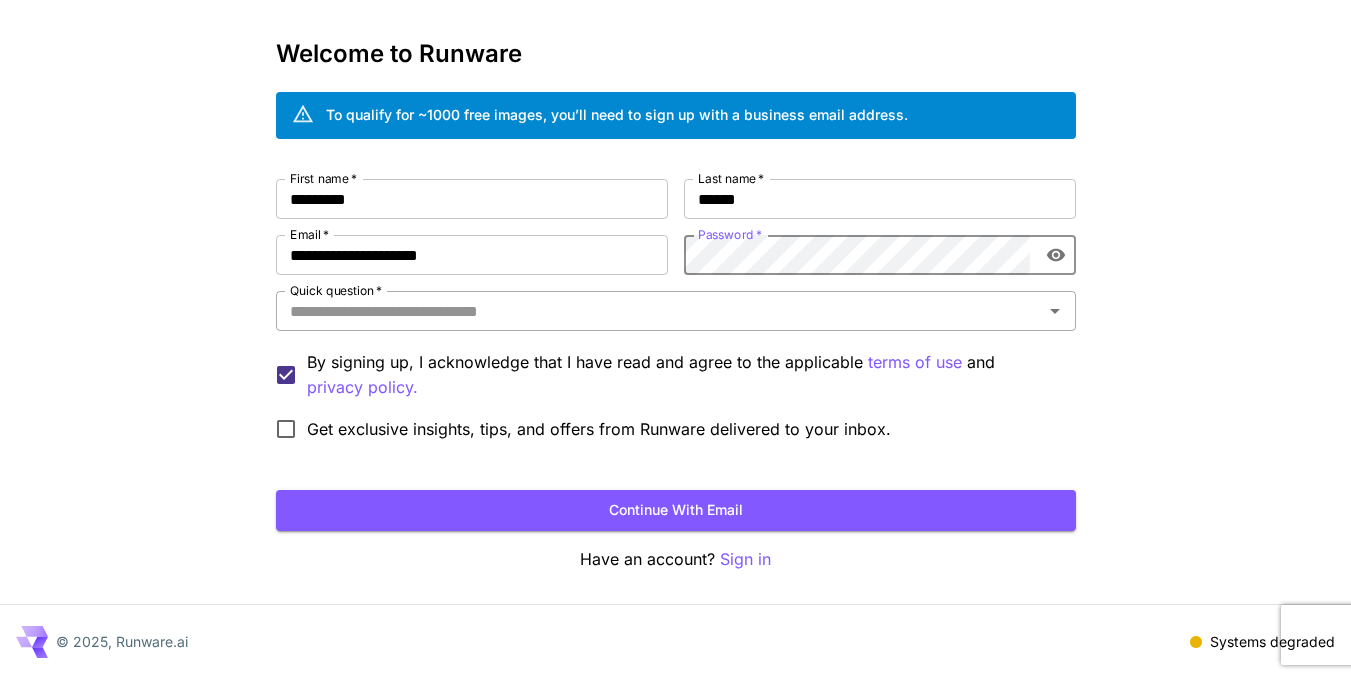 click on "Quick question   *" at bounding box center [659, 311] 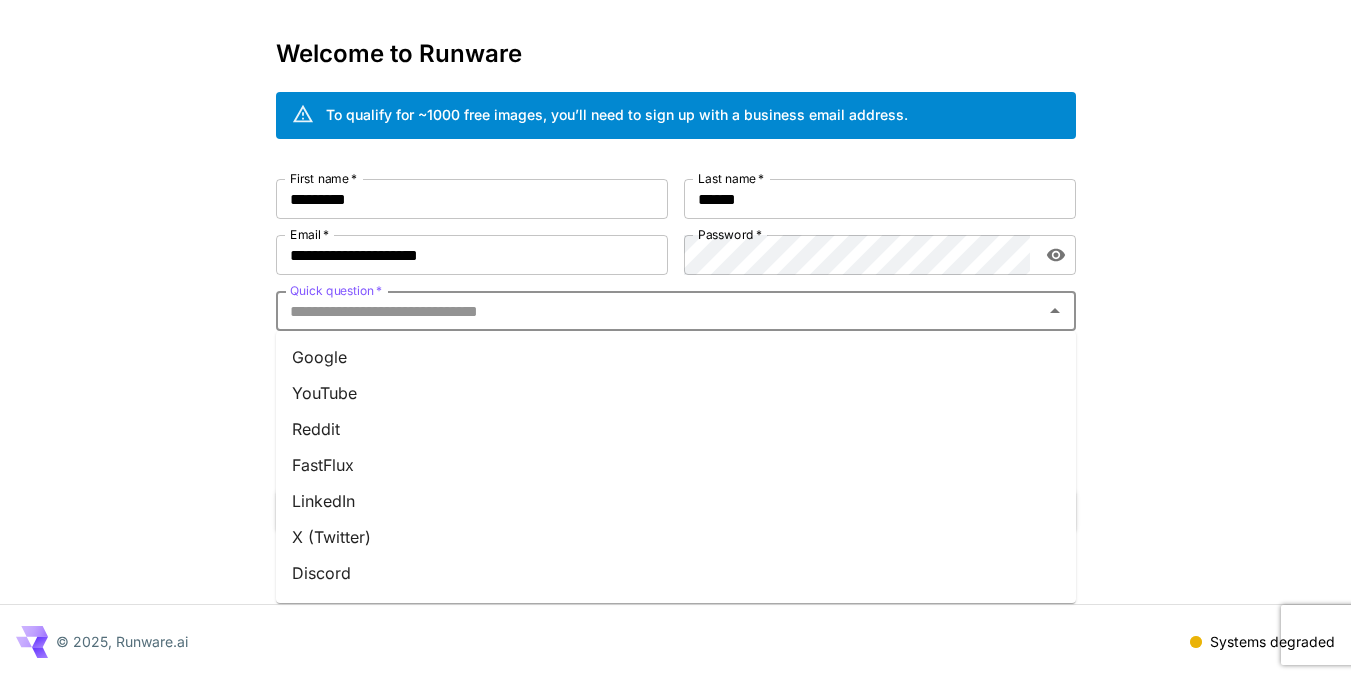 click on "Google" at bounding box center (676, 357) 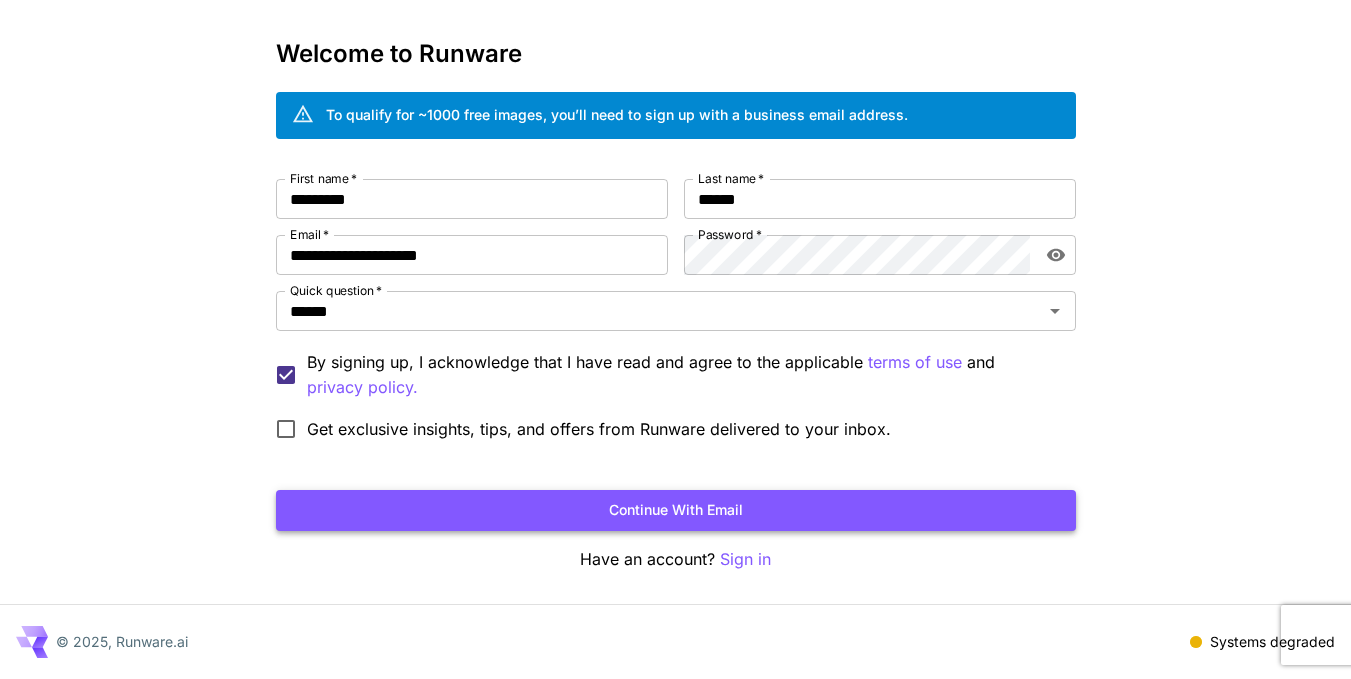 click on "Continue with email" at bounding box center (676, 510) 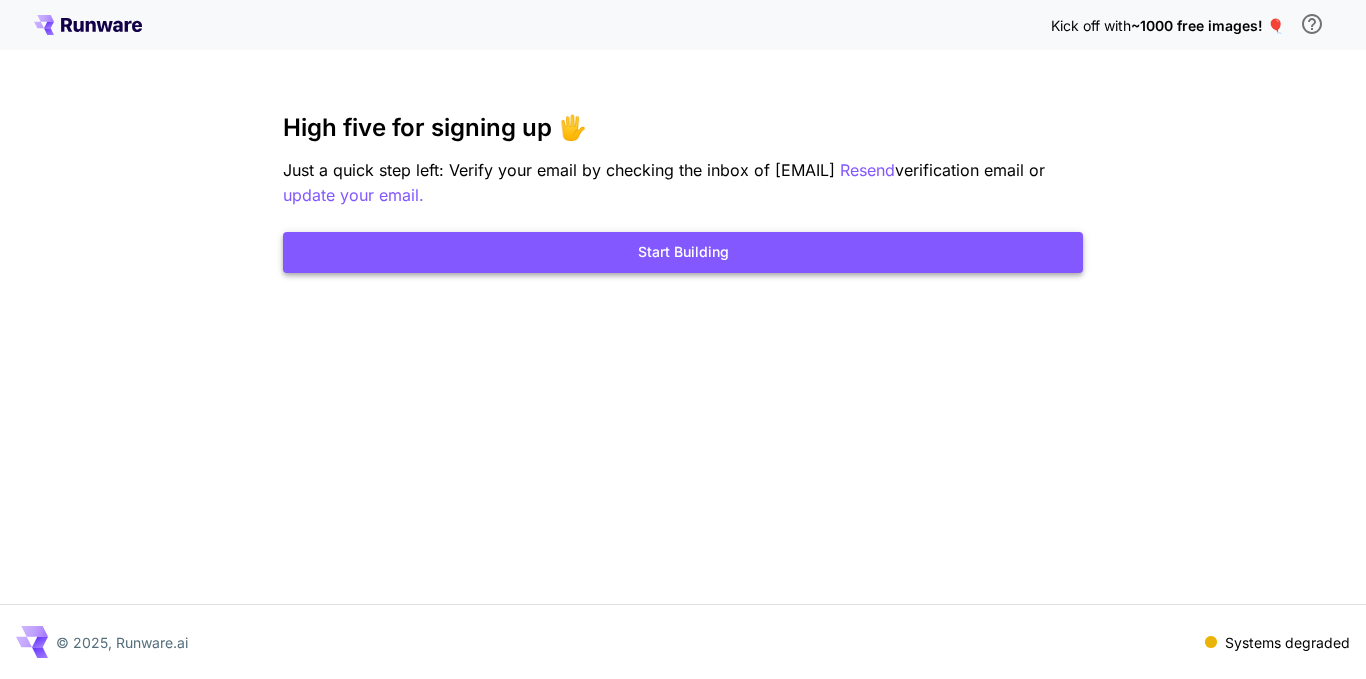 click on "Start Building" at bounding box center (683, 252) 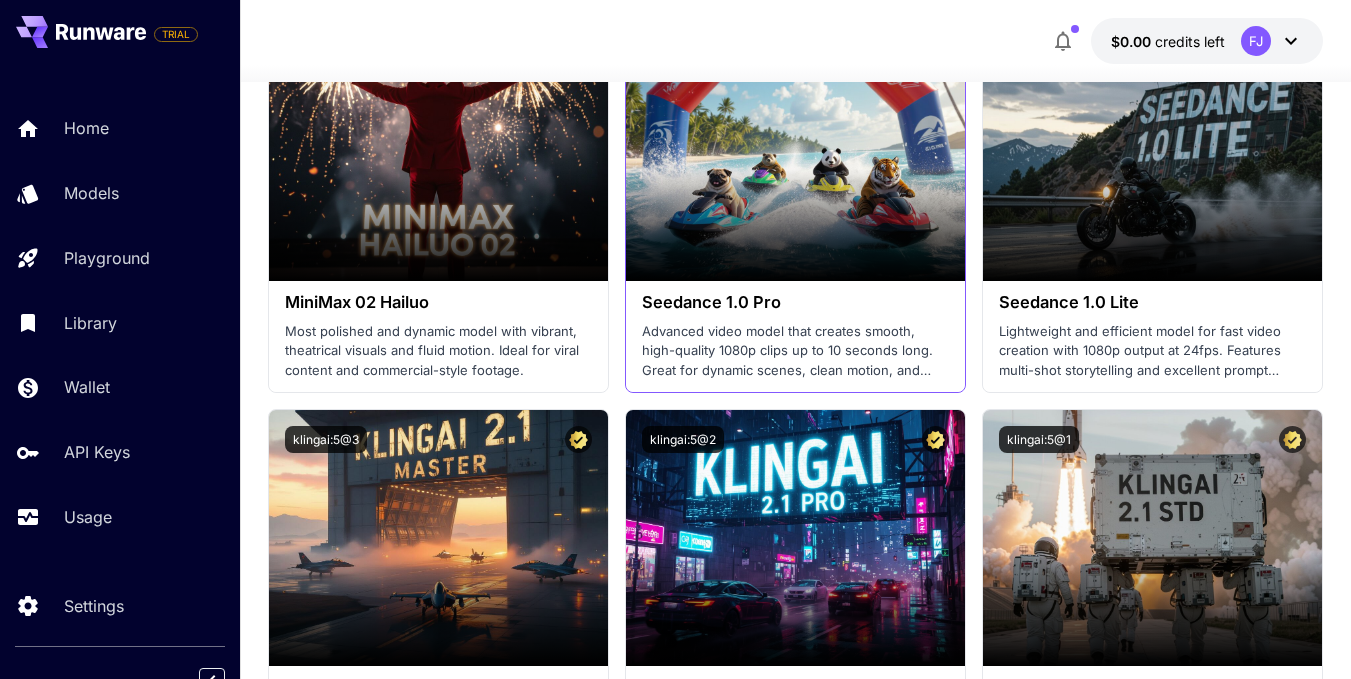 scroll, scrollTop: 400, scrollLeft: 0, axis: vertical 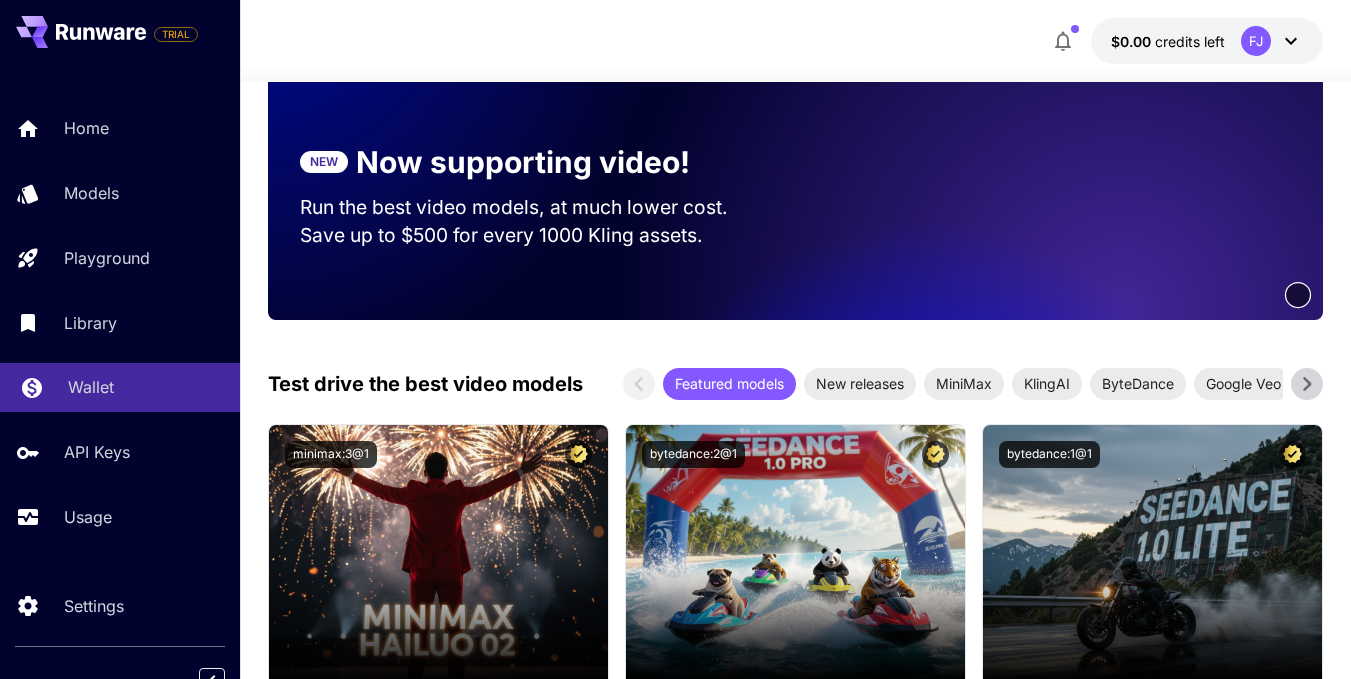 click on "Wallet" at bounding box center (120, 387) 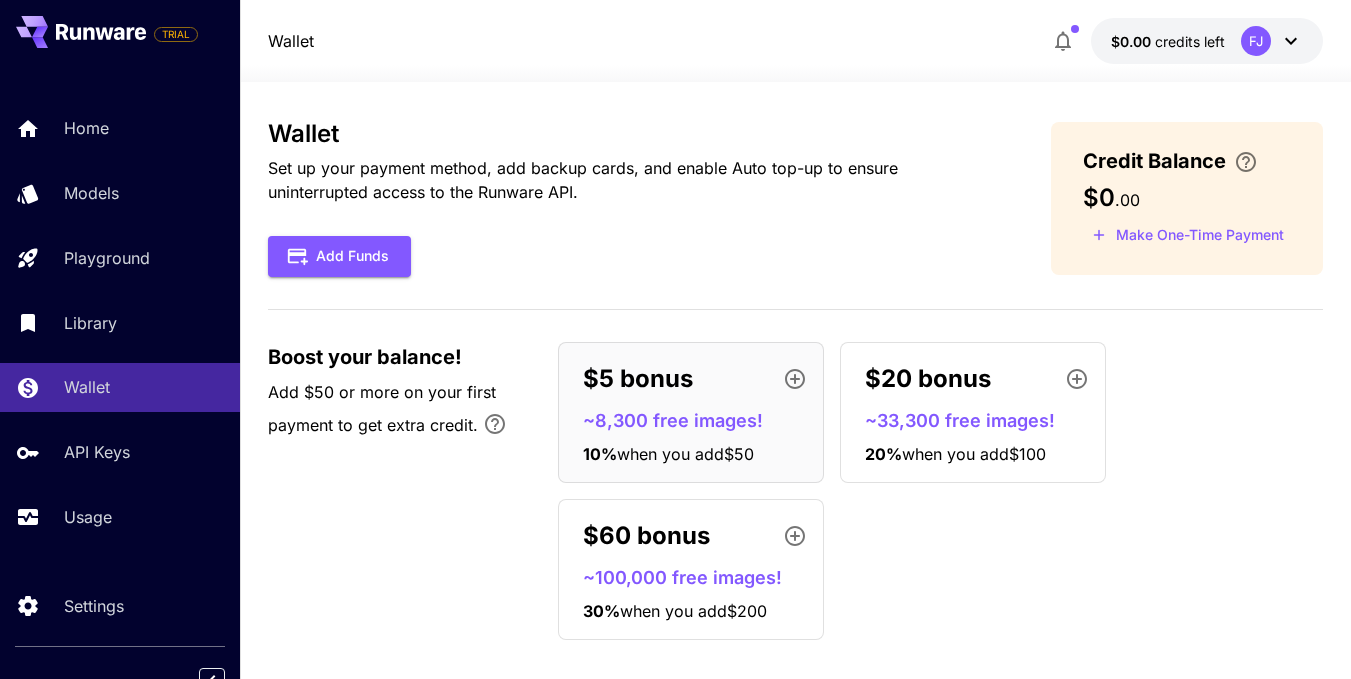 scroll, scrollTop: 0, scrollLeft: 0, axis: both 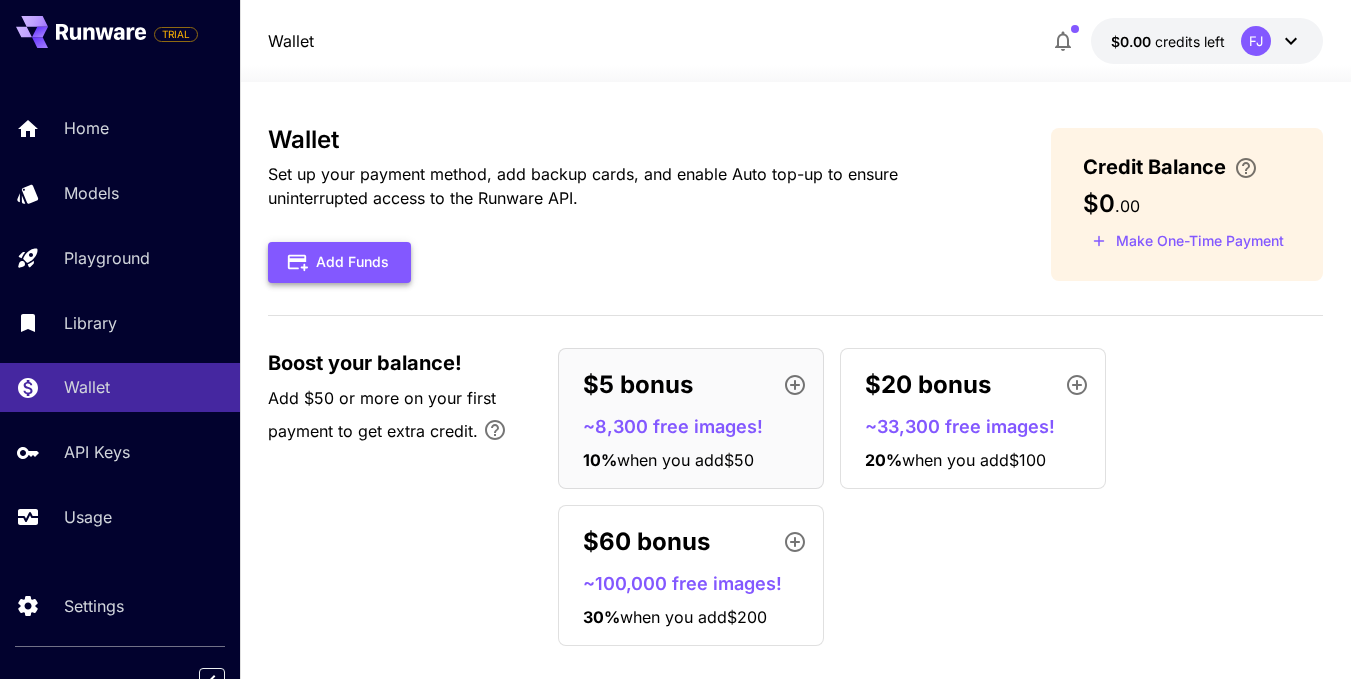 click on "Add Funds" at bounding box center [339, 262] 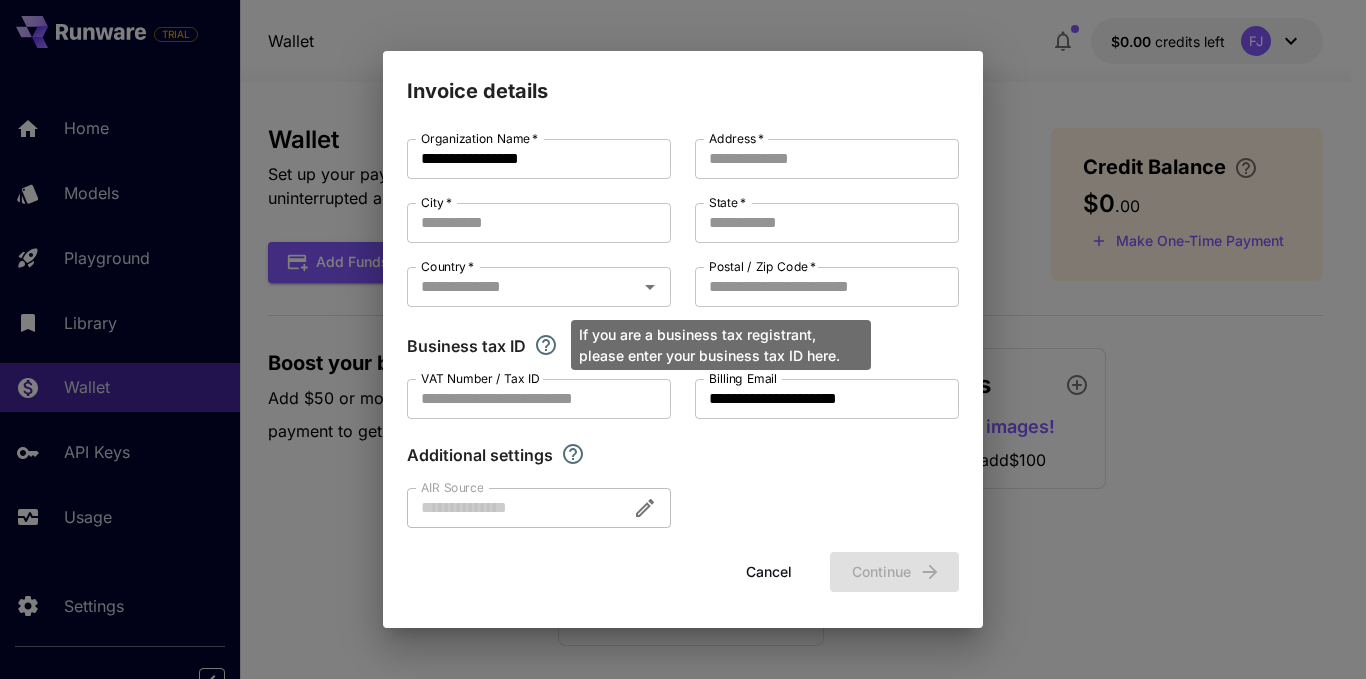 click 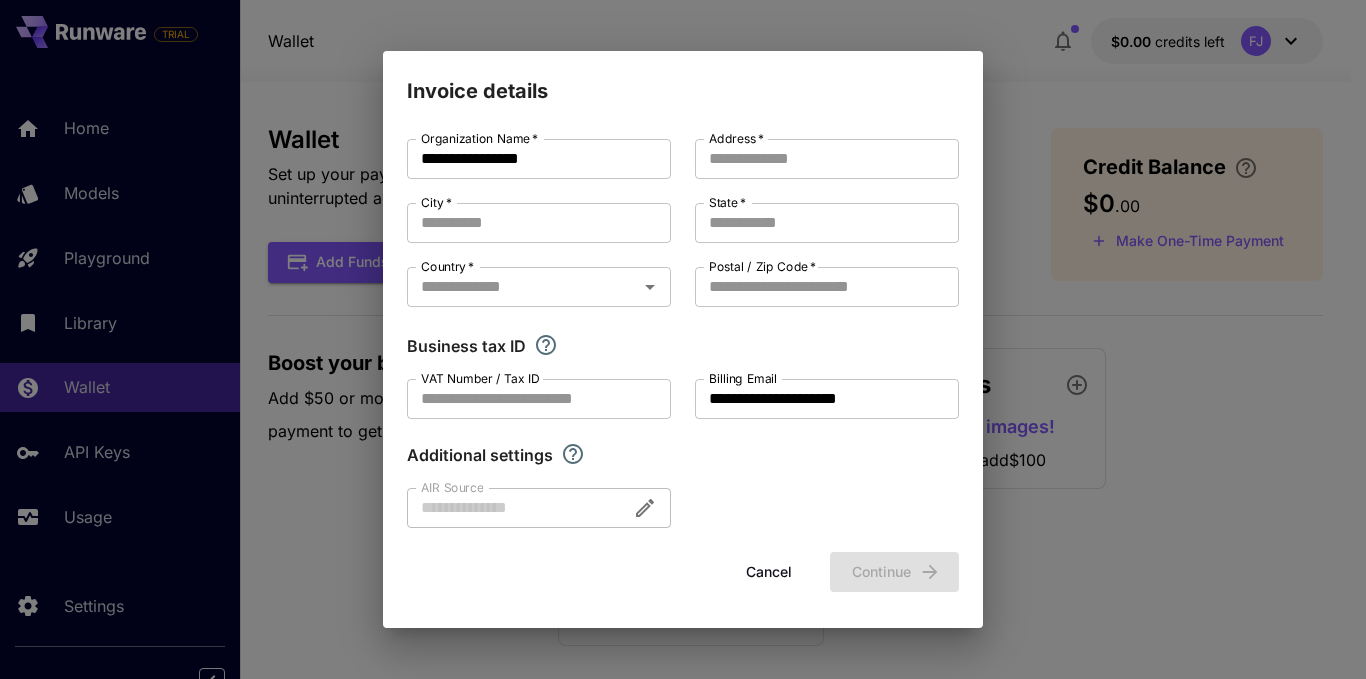 click on "**********" at bounding box center (683, 339) 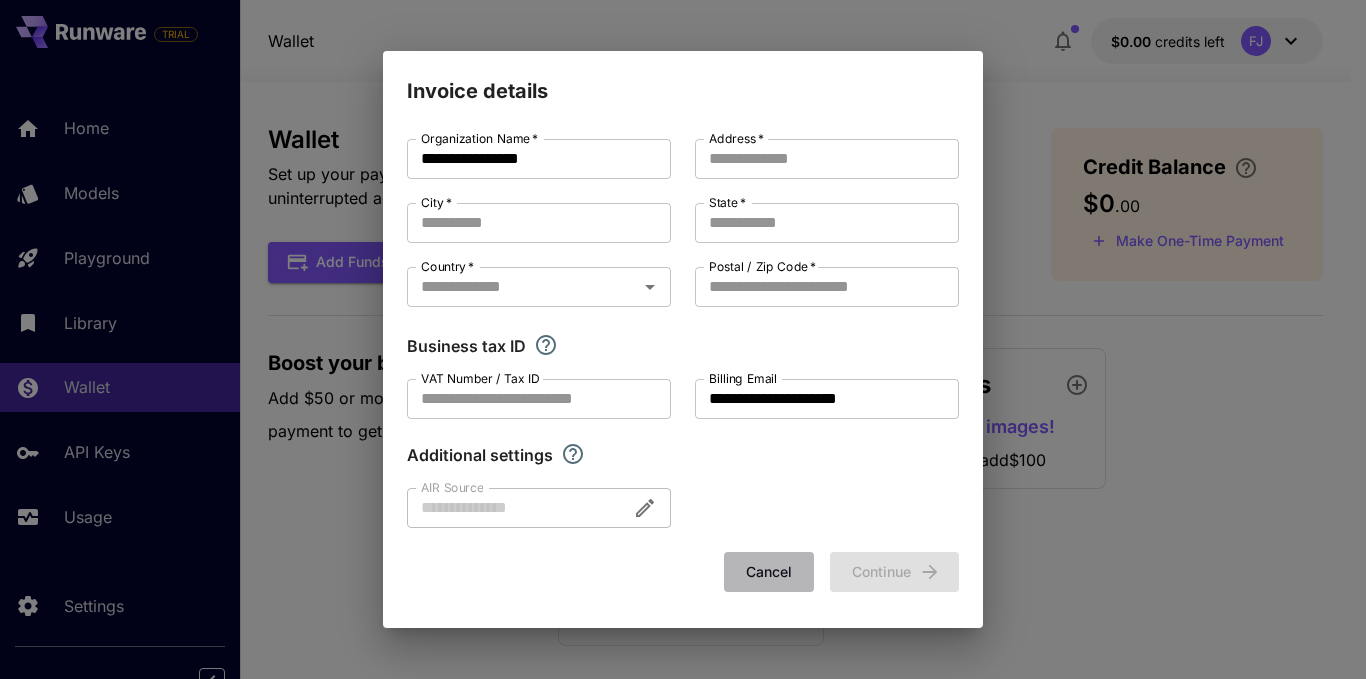 click on "Cancel" at bounding box center [769, 572] 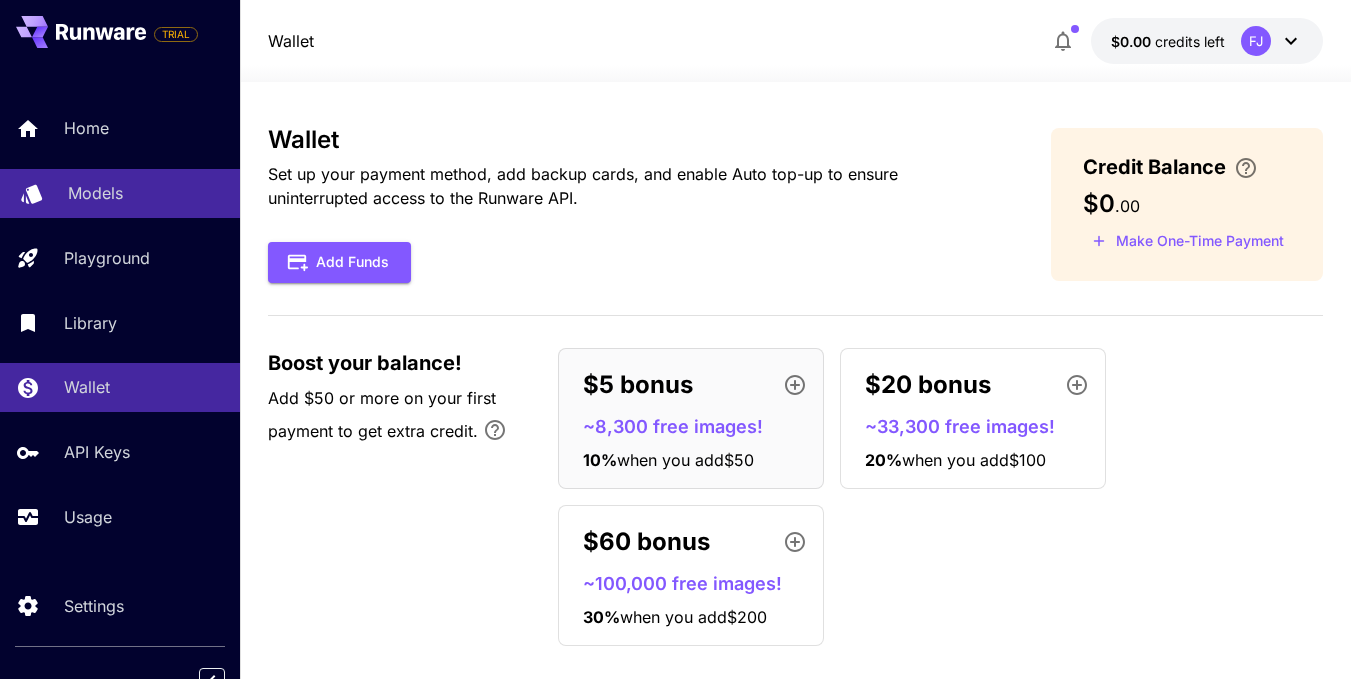 click on "Models" at bounding box center (120, 193) 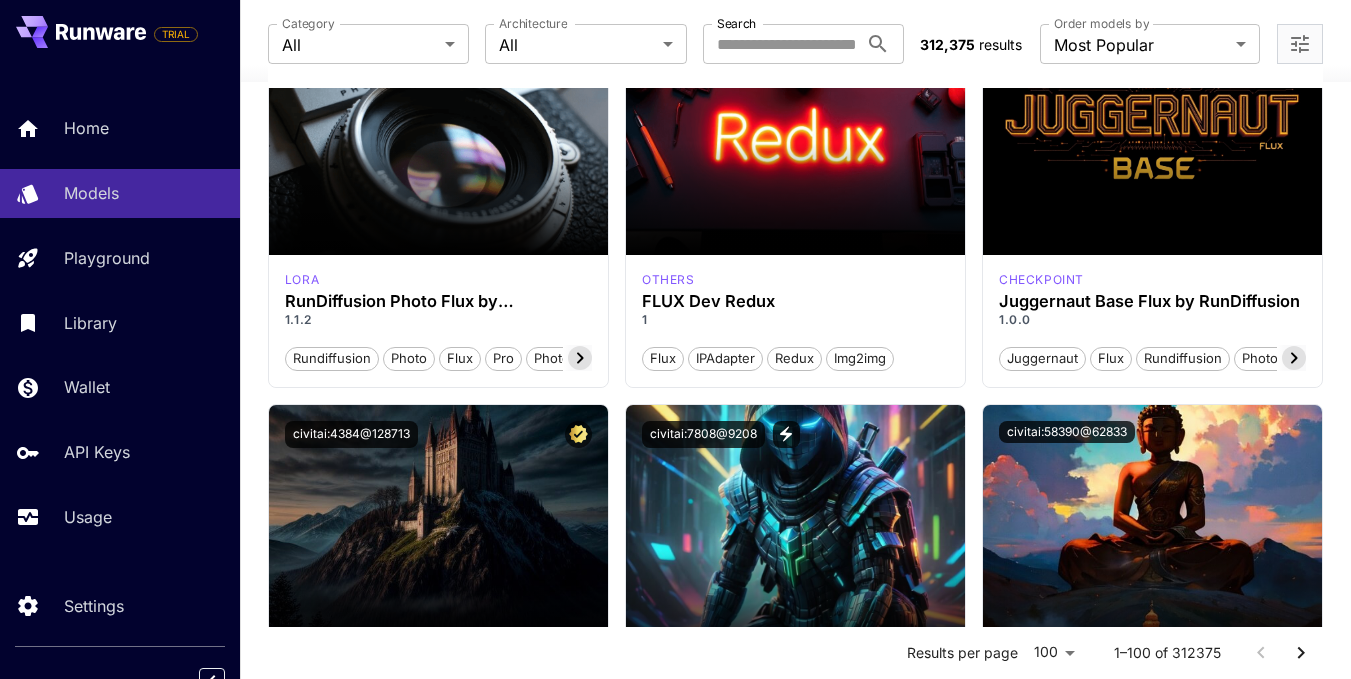 scroll, scrollTop: 2700, scrollLeft: 0, axis: vertical 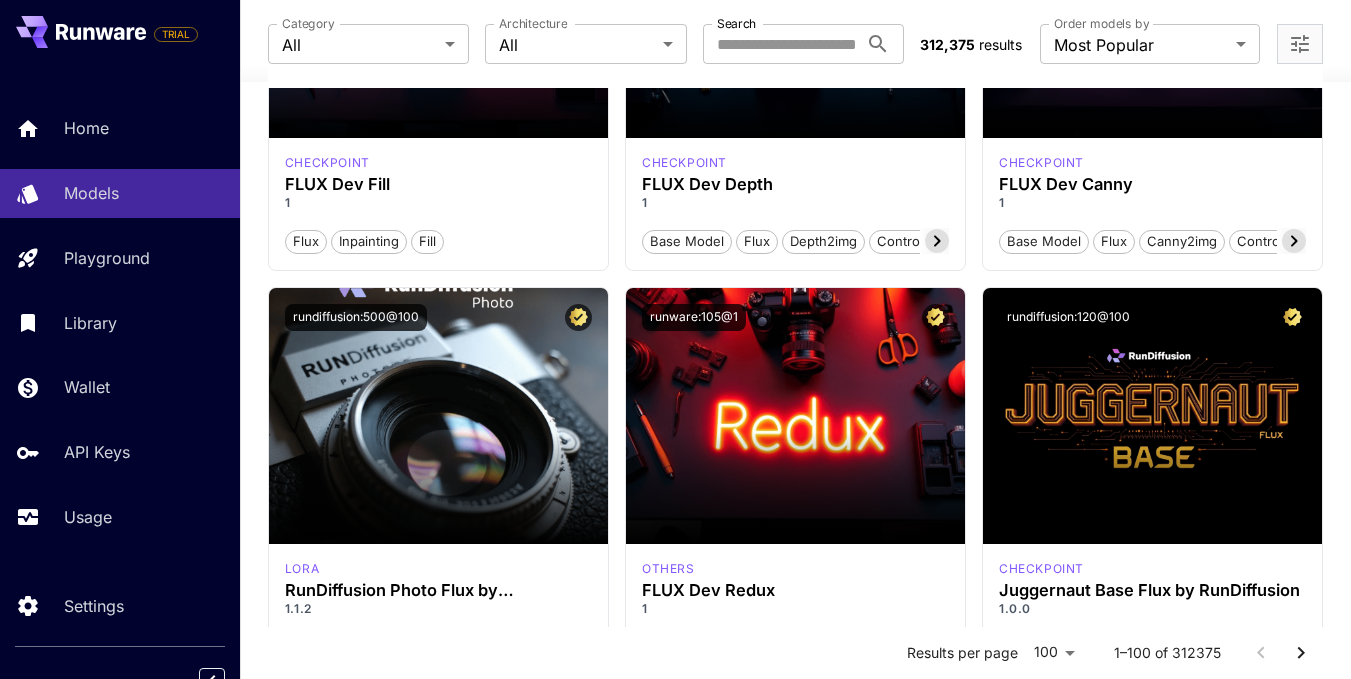 click 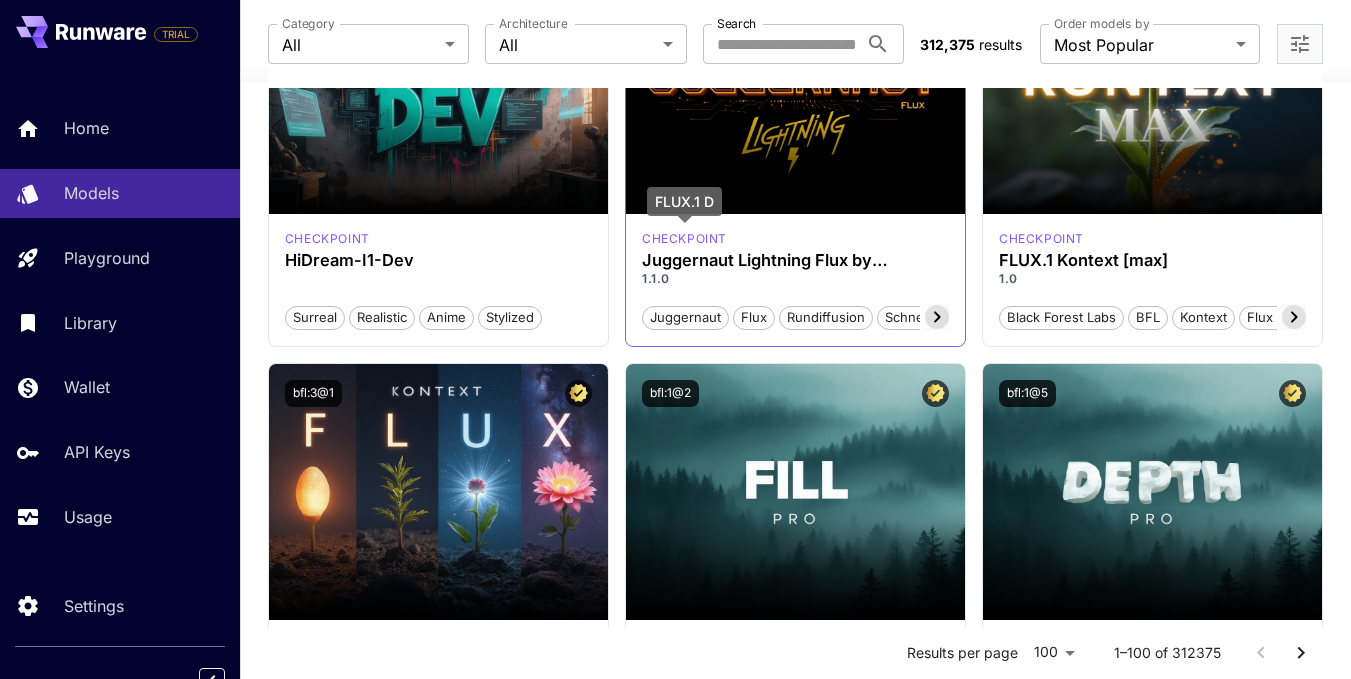 scroll, scrollTop: 0, scrollLeft: 0, axis: both 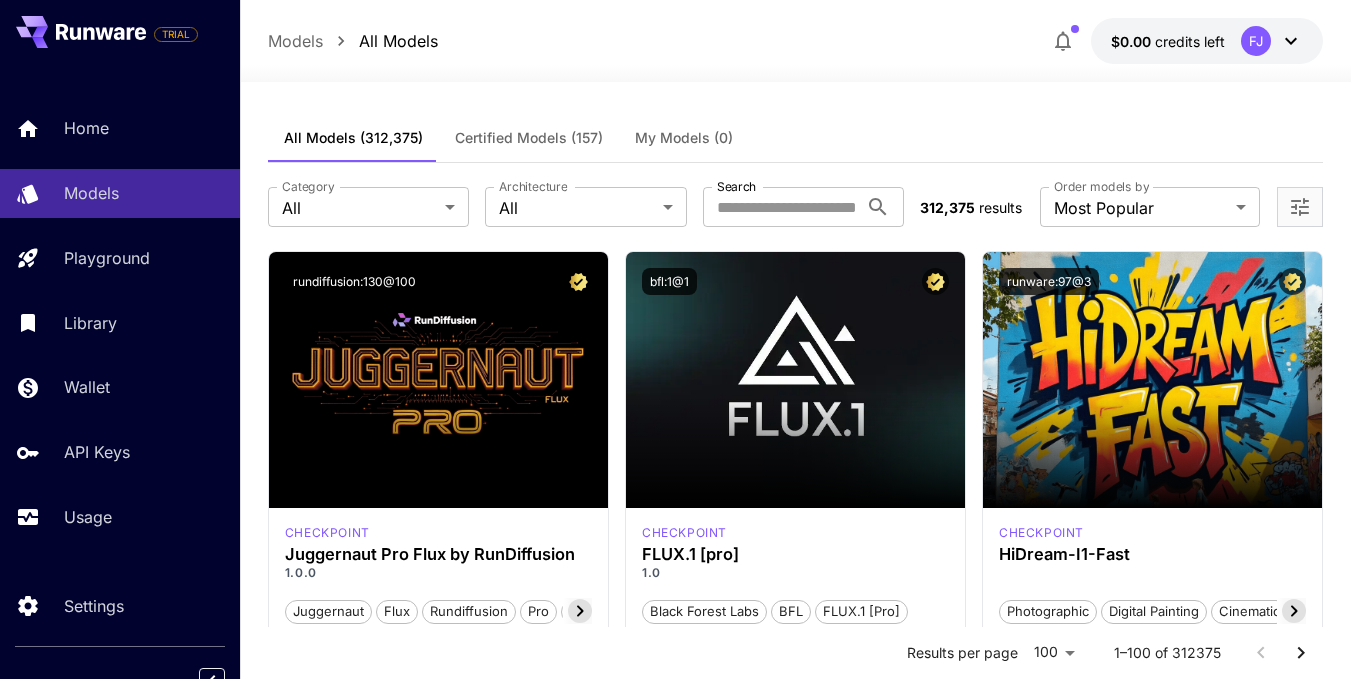 click on "Models" at bounding box center [295, 41] 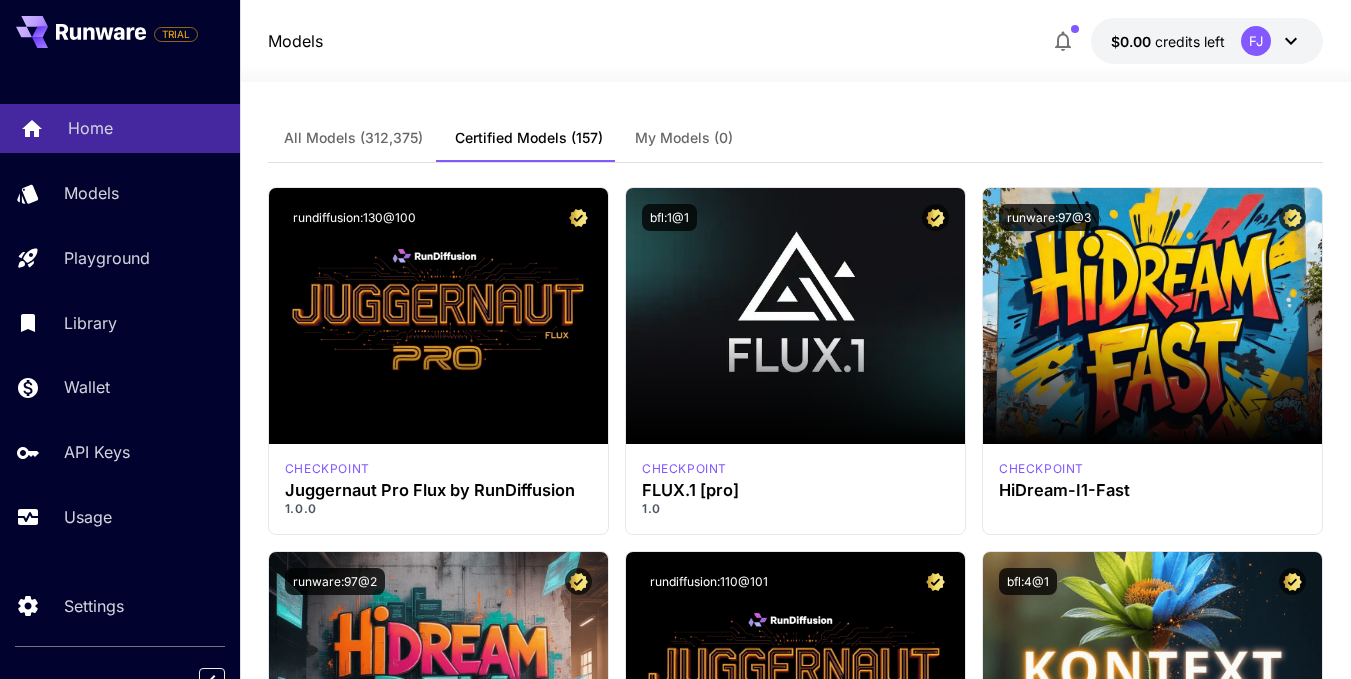 click on "Home" at bounding box center [90, 128] 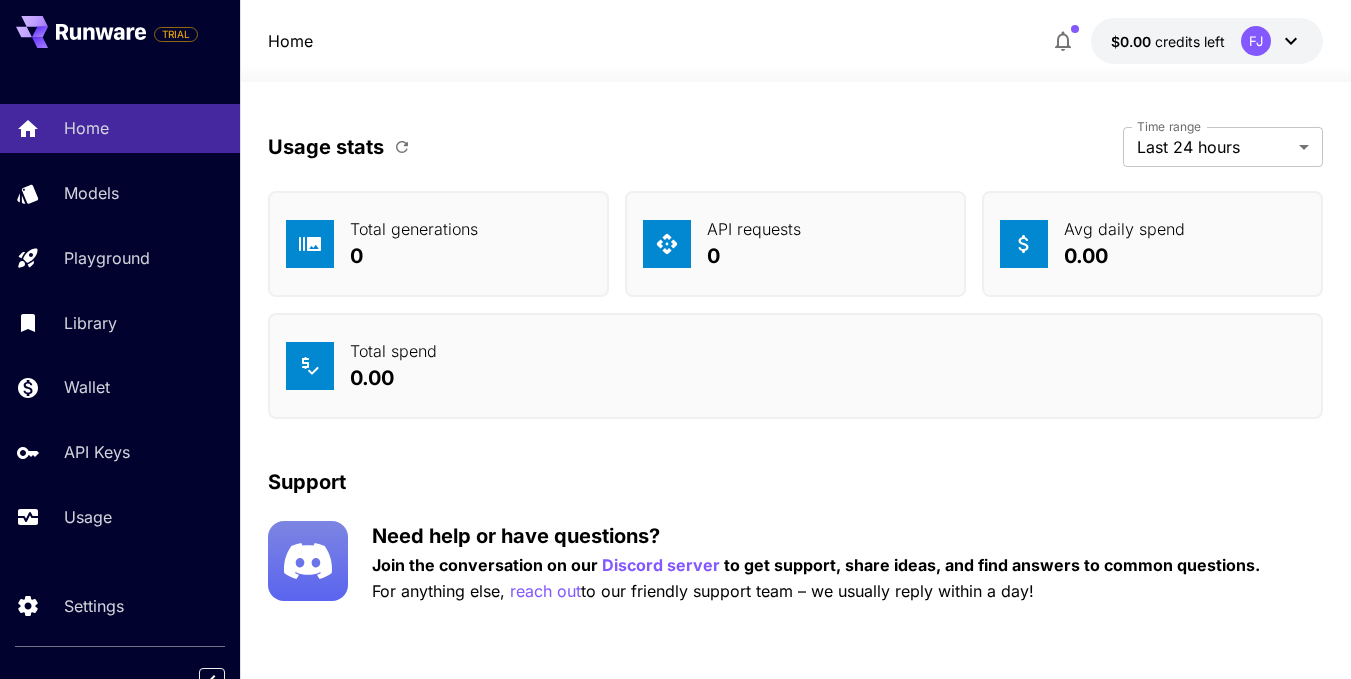 scroll, scrollTop: 7053, scrollLeft: 0, axis: vertical 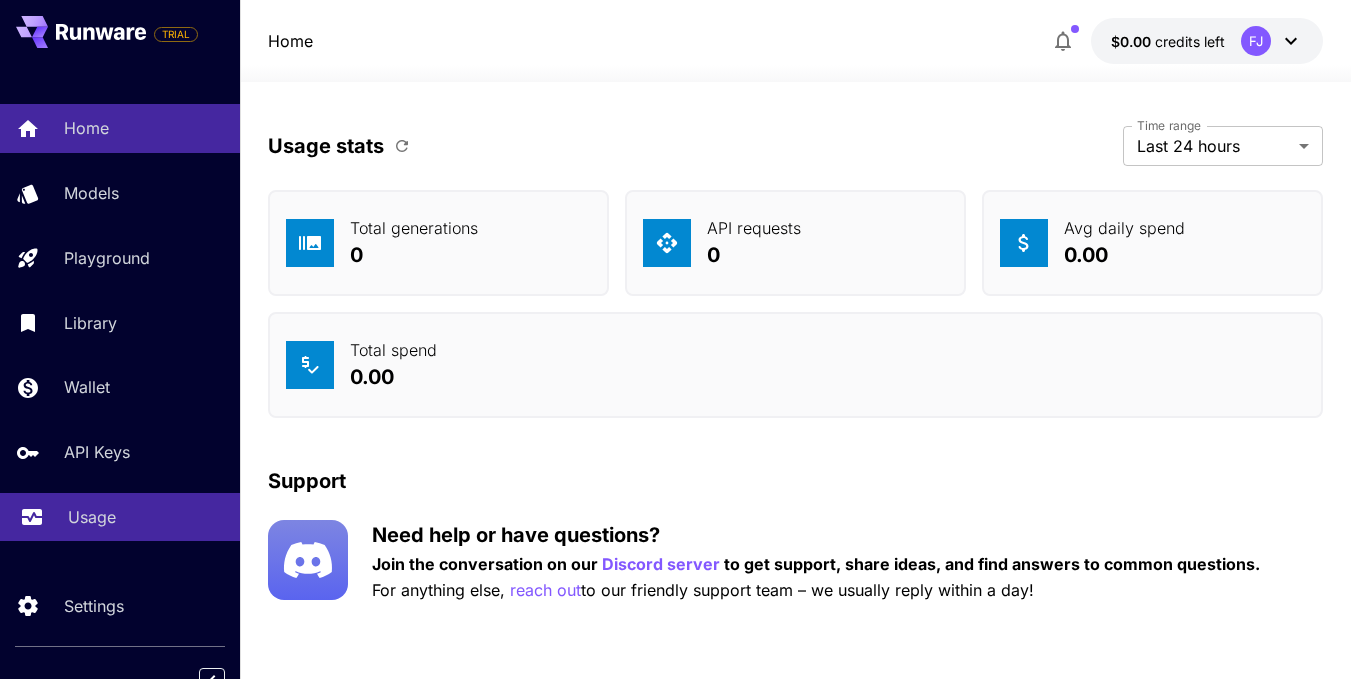 click on "Usage" at bounding box center (92, 517) 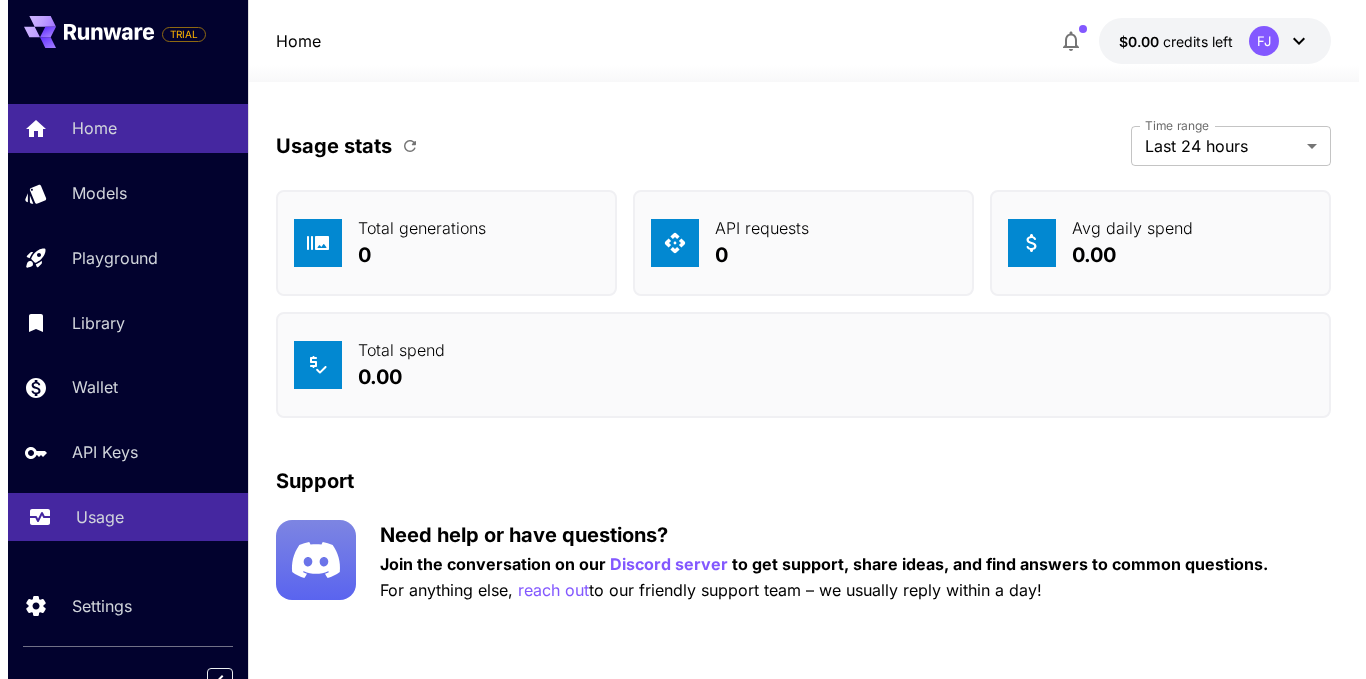 scroll, scrollTop: 0, scrollLeft: 0, axis: both 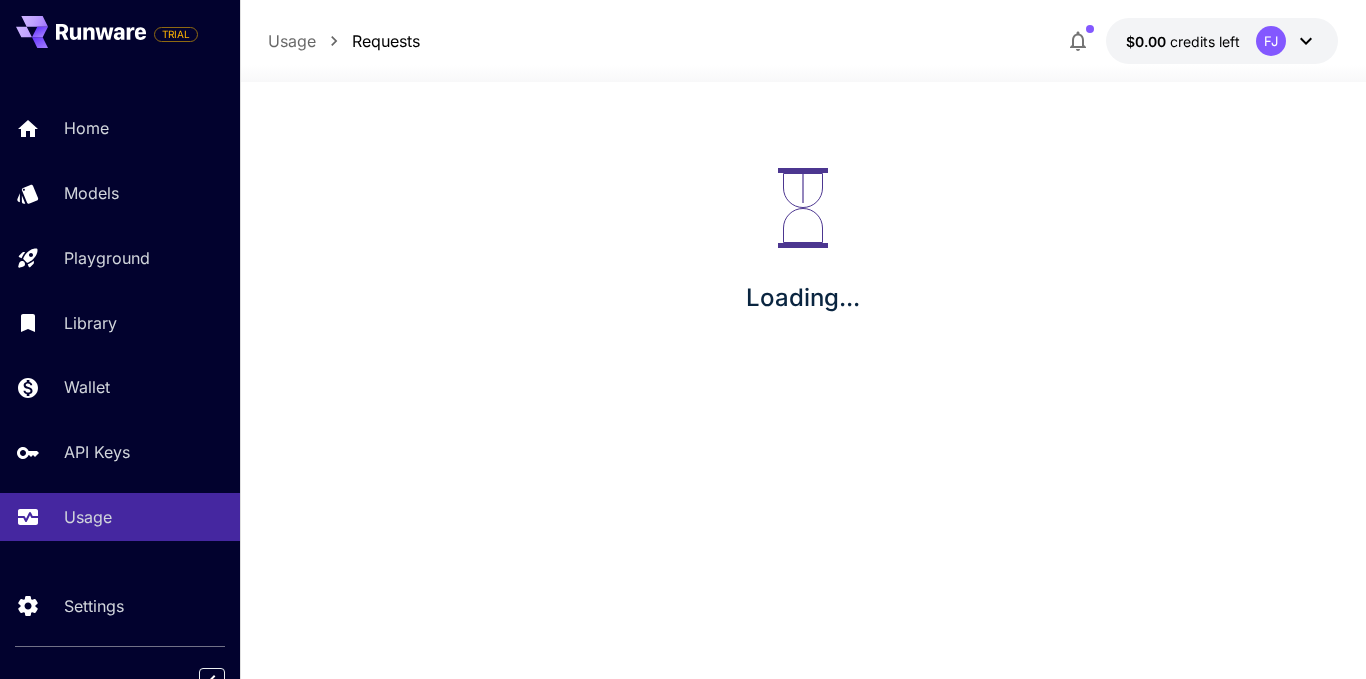 click on "credits left" at bounding box center (1205, 41) 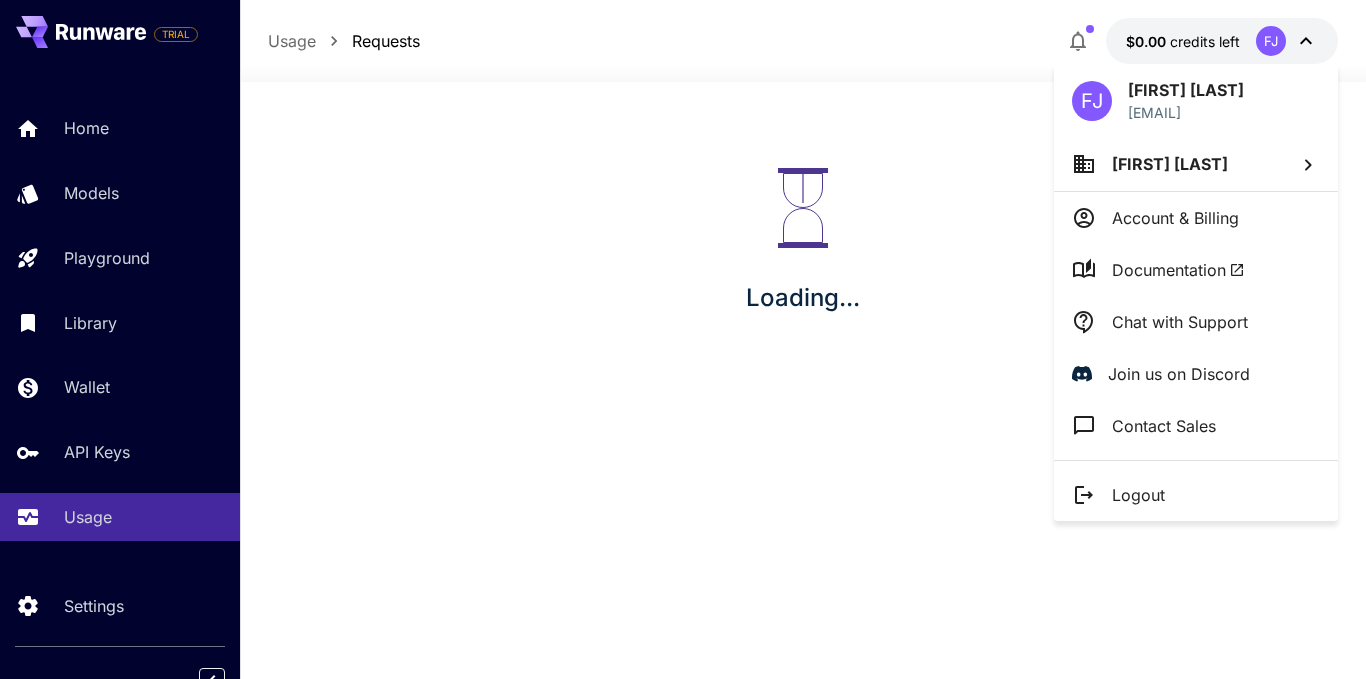 click on "Documentation" at bounding box center [1178, 270] 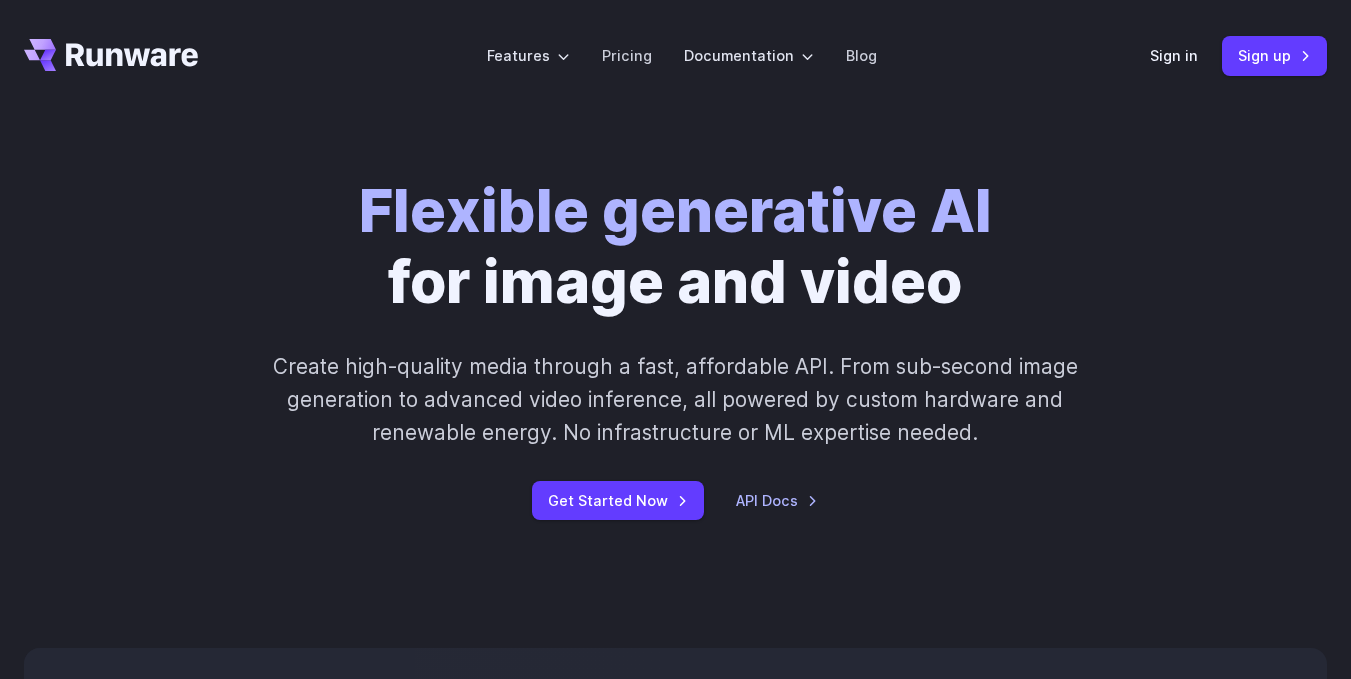 scroll, scrollTop: 0, scrollLeft: 0, axis: both 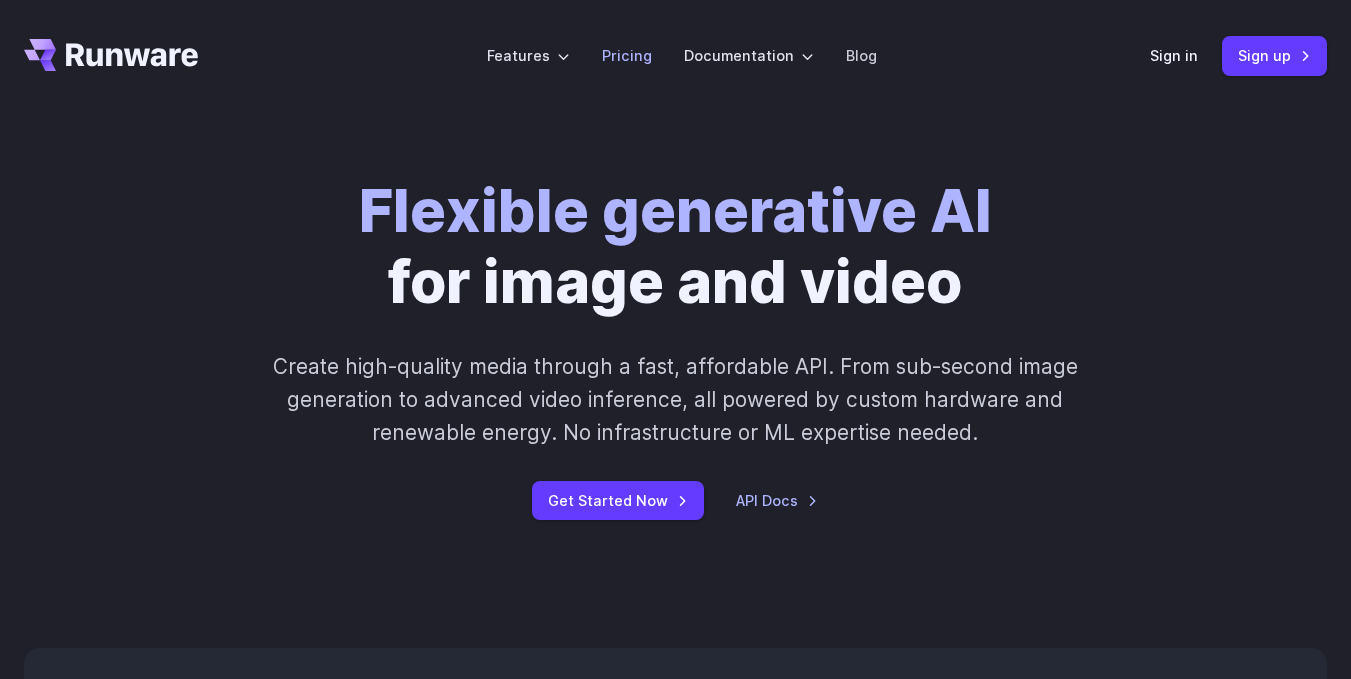 click on "Pricing" at bounding box center (627, 55) 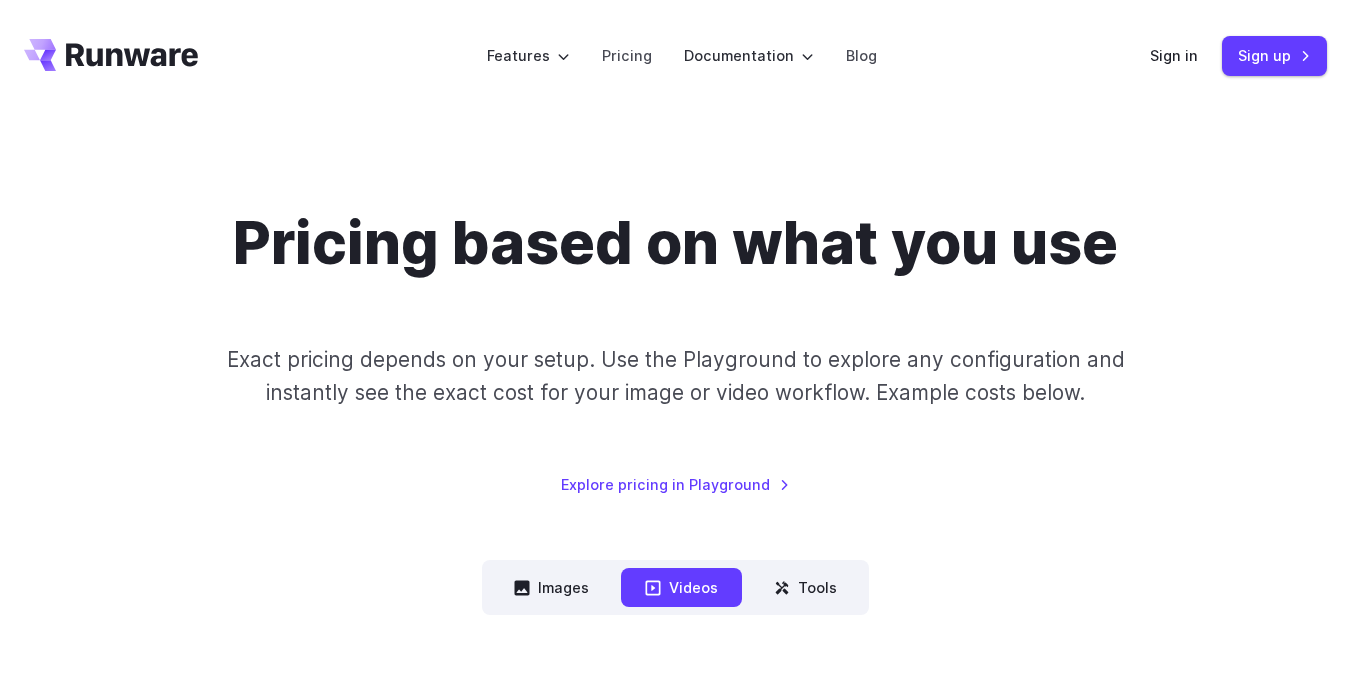 scroll, scrollTop: 0, scrollLeft: 0, axis: both 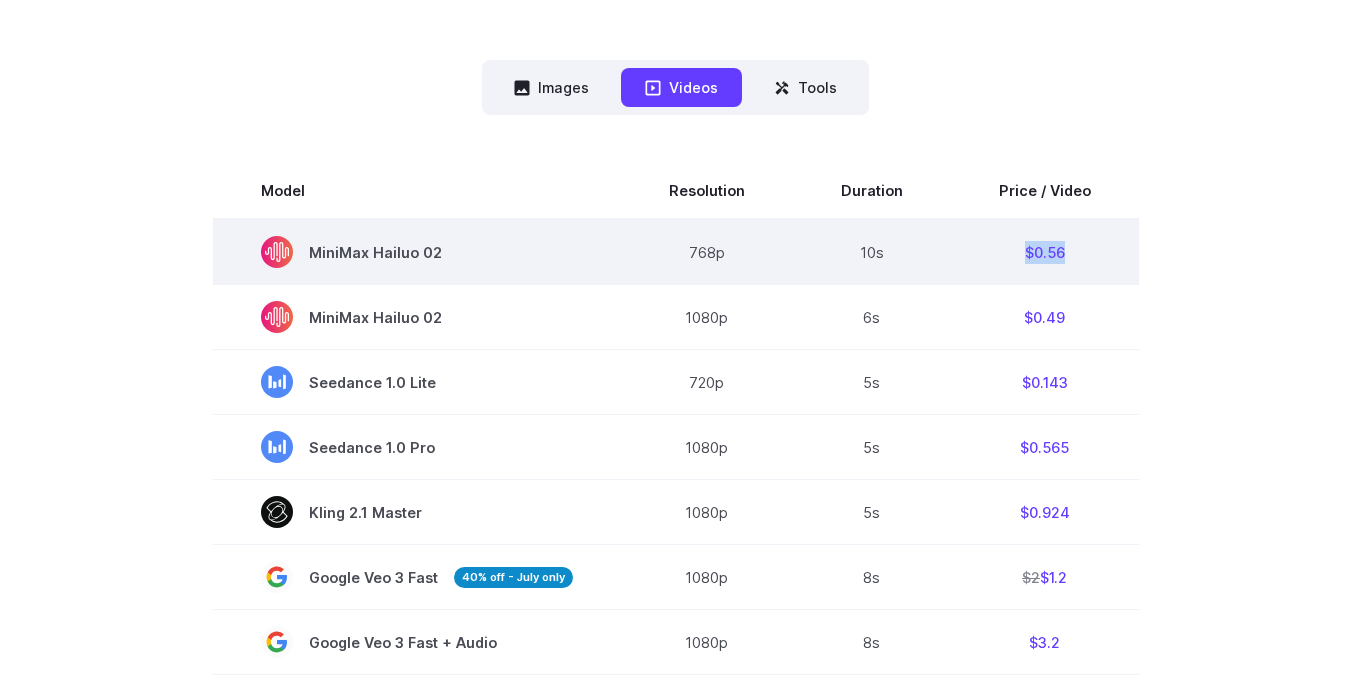 drag, startPoint x: 1030, startPoint y: 257, endPoint x: 1094, endPoint y: 260, distance: 64.070274 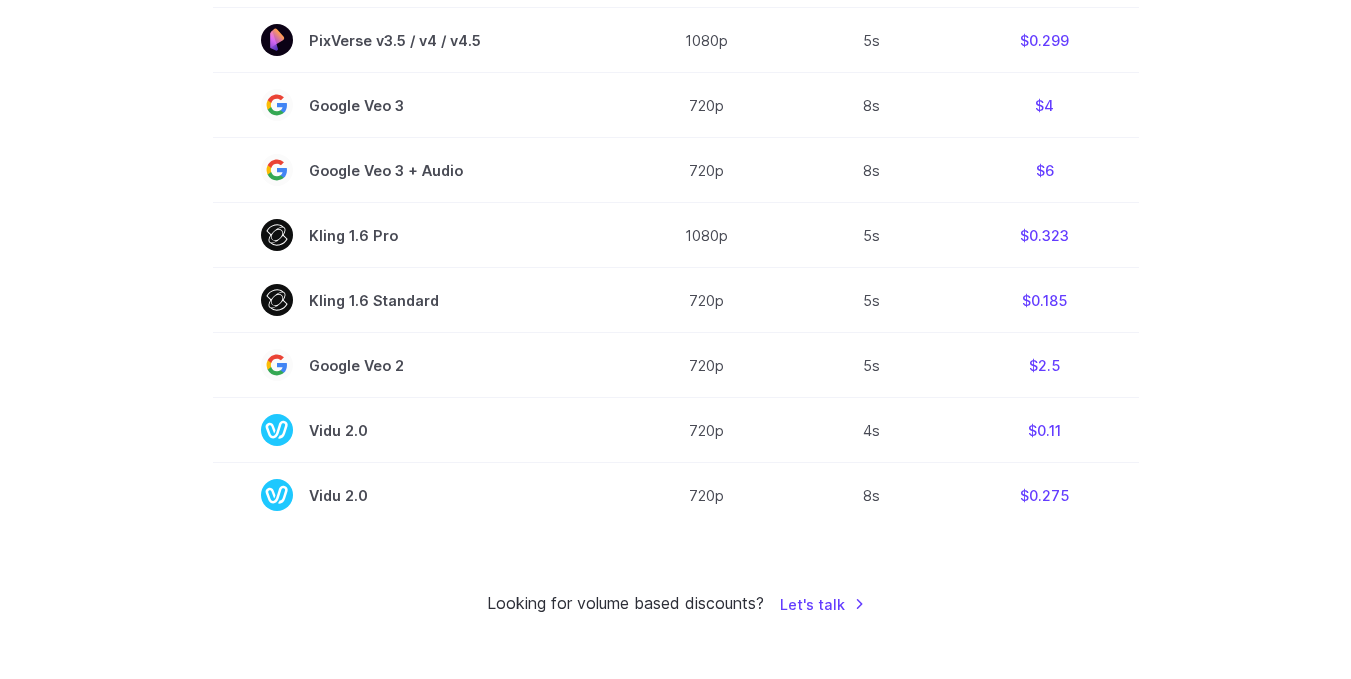 scroll, scrollTop: 1500, scrollLeft: 0, axis: vertical 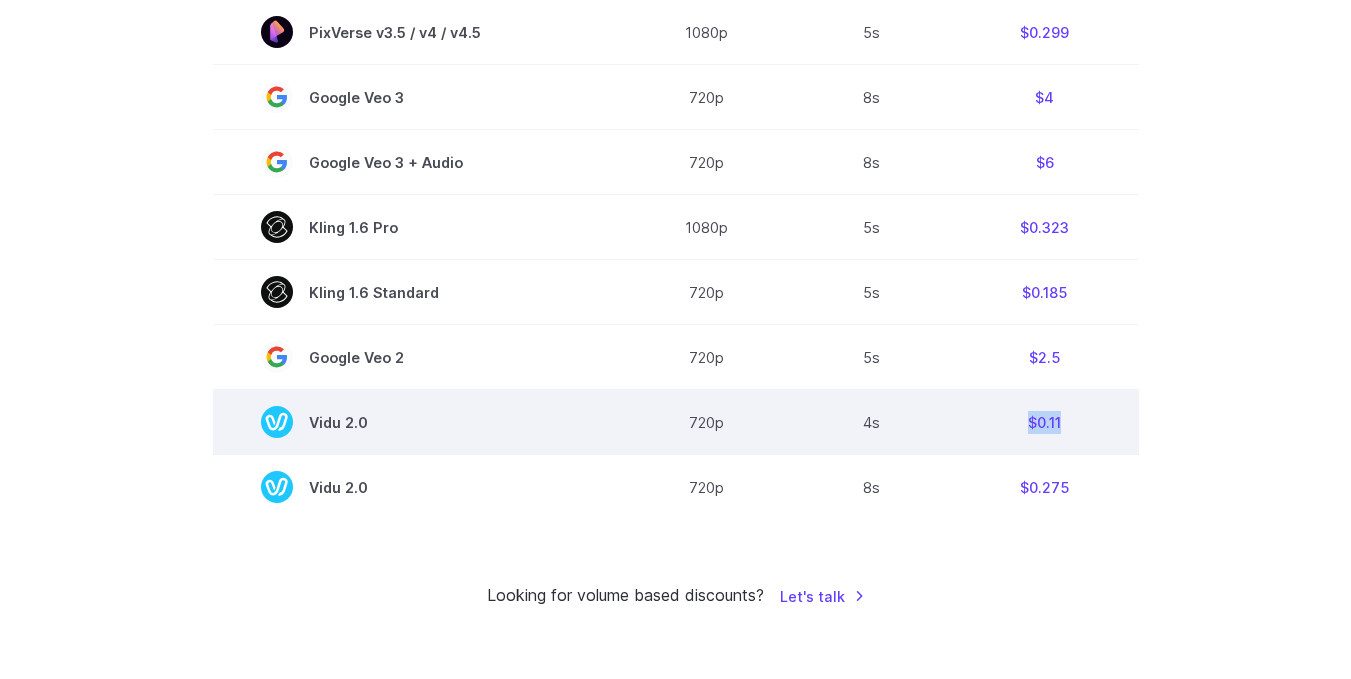 drag, startPoint x: 1050, startPoint y: 414, endPoint x: 976, endPoint y: 414, distance: 74 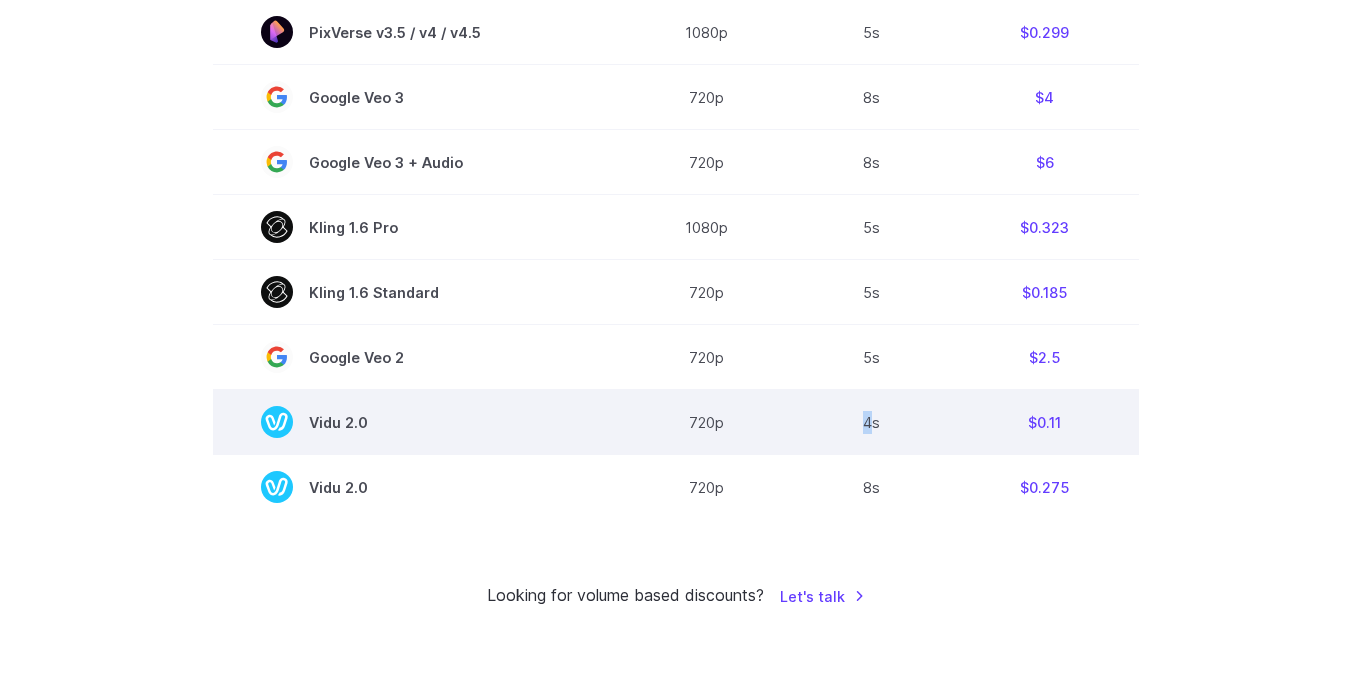 click on "4s" at bounding box center [872, 422] 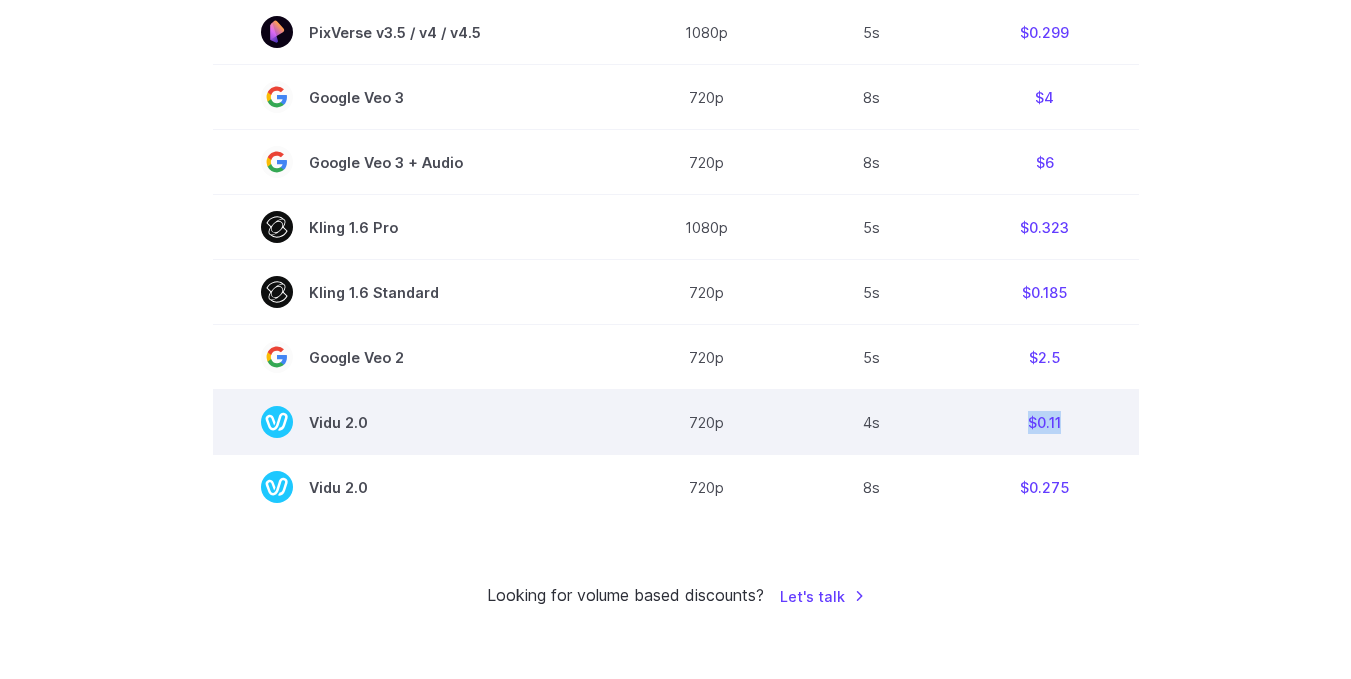 drag, startPoint x: 1056, startPoint y: 424, endPoint x: 1011, endPoint y: 418, distance: 45.39824 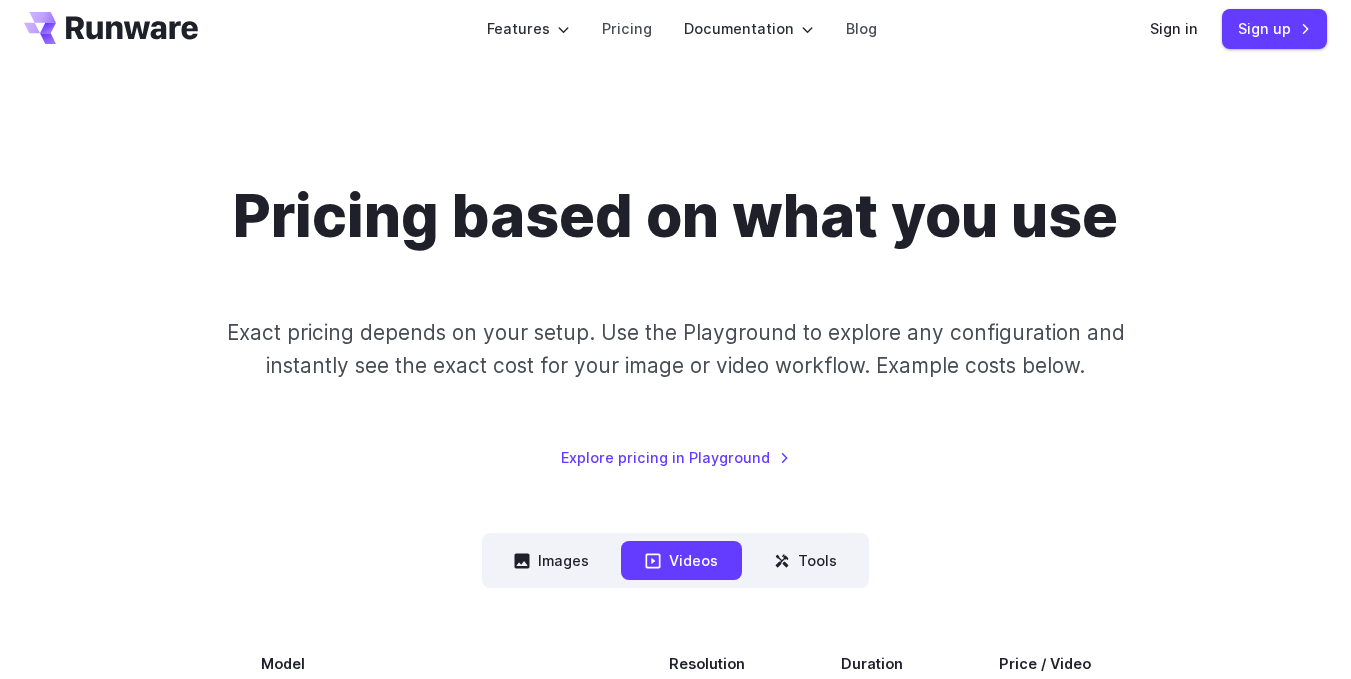 scroll, scrollTop: 300, scrollLeft: 0, axis: vertical 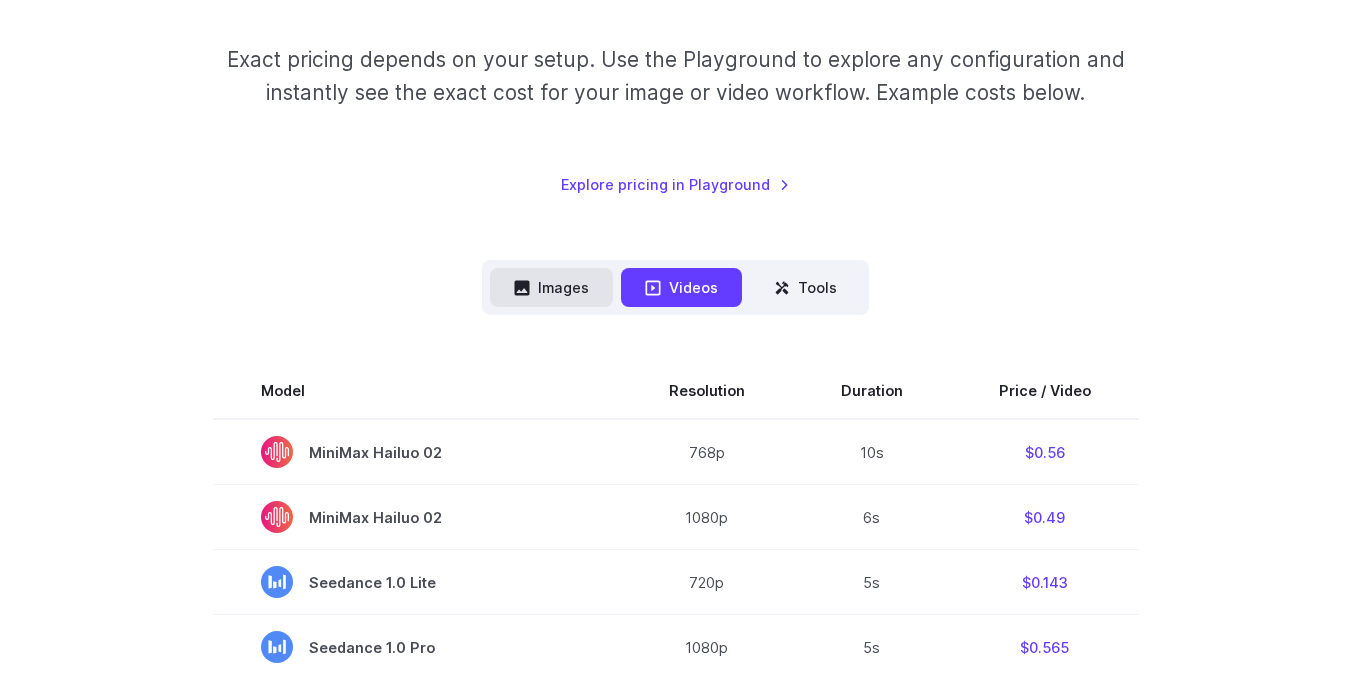 click on "Images" at bounding box center [551, 287] 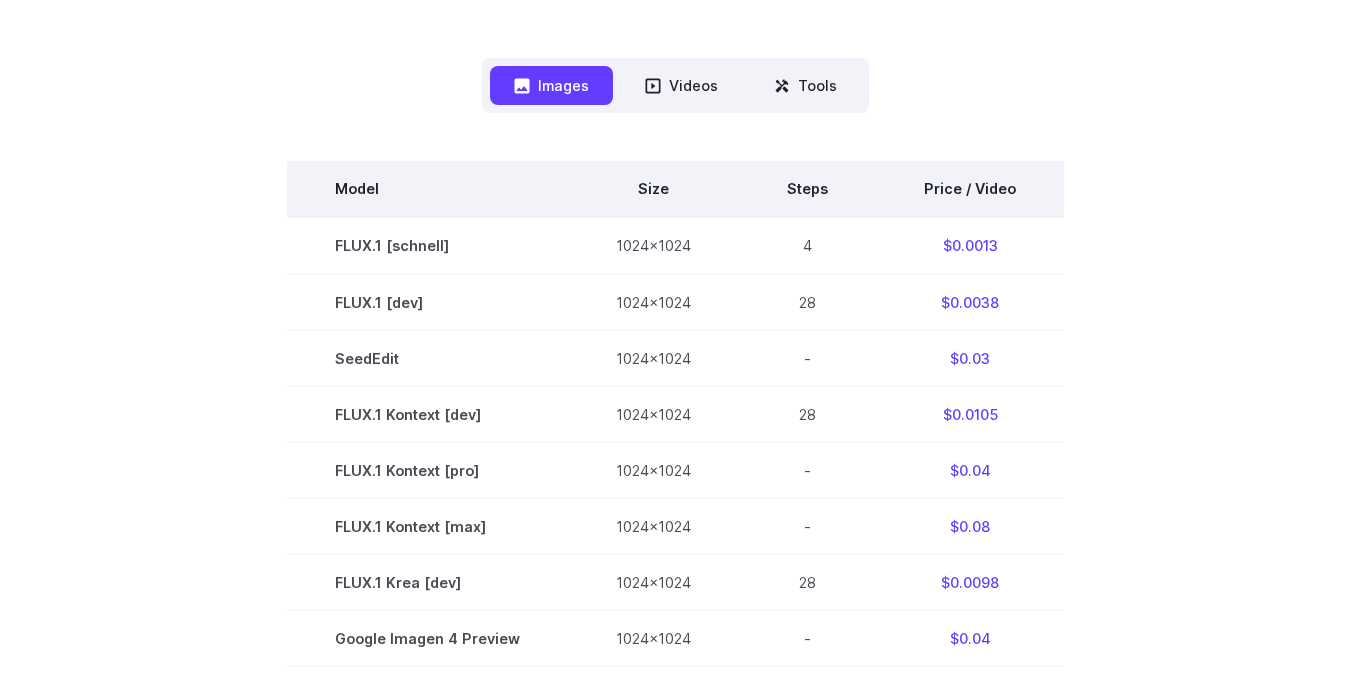scroll, scrollTop: 500, scrollLeft: 0, axis: vertical 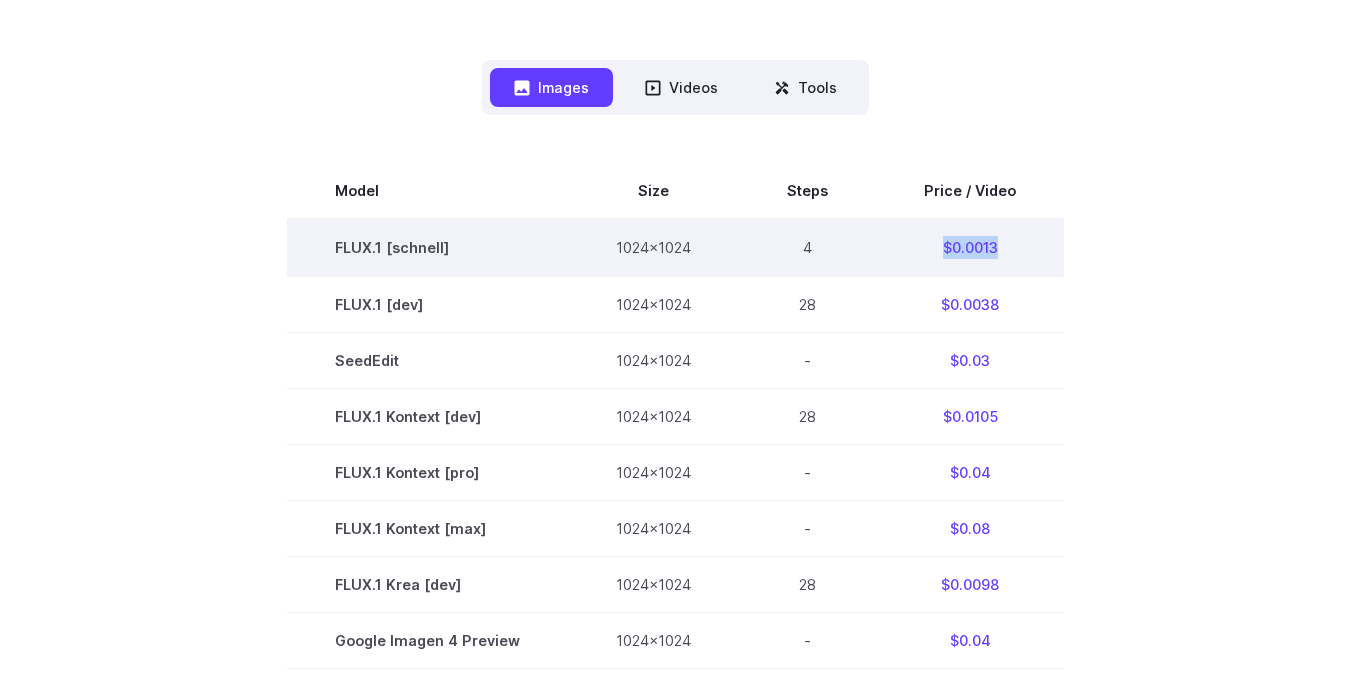 drag, startPoint x: 1002, startPoint y: 238, endPoint x: 813, endPoint y: 239, distance: 189.00264 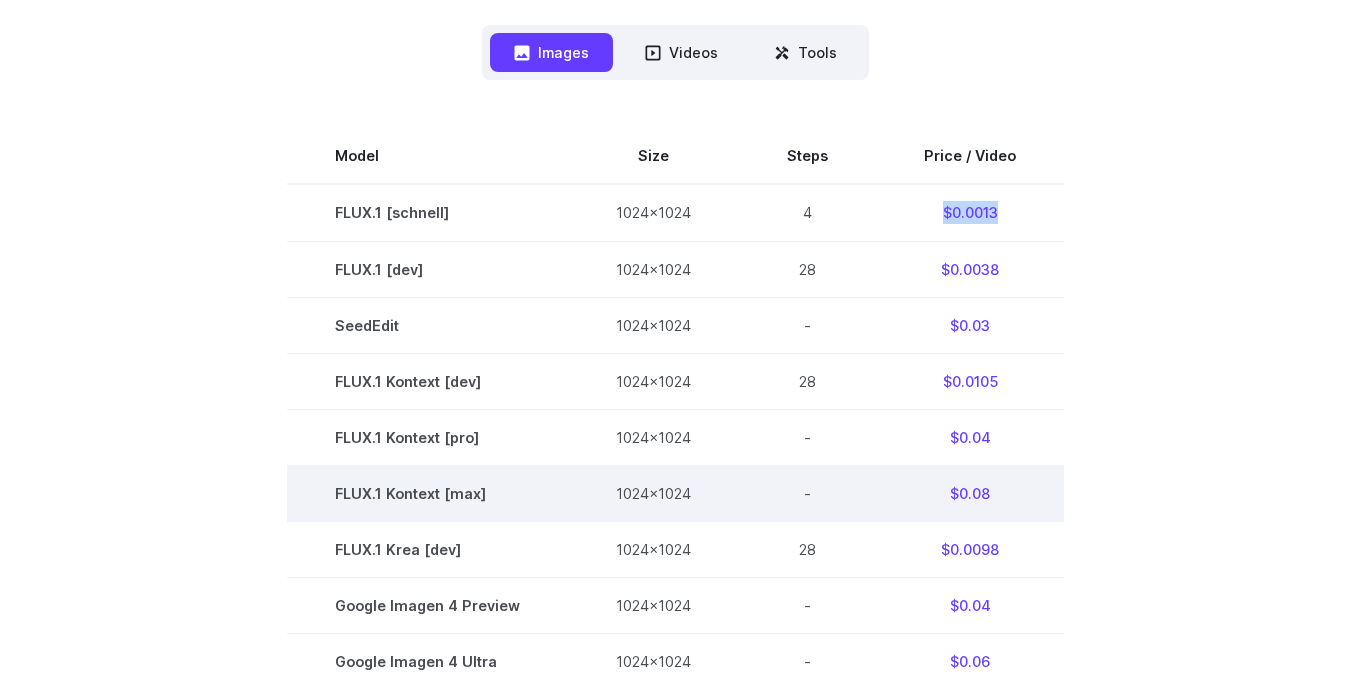 scroll, scrollTop: 400, scrollLeft: 0, axis: vertical 